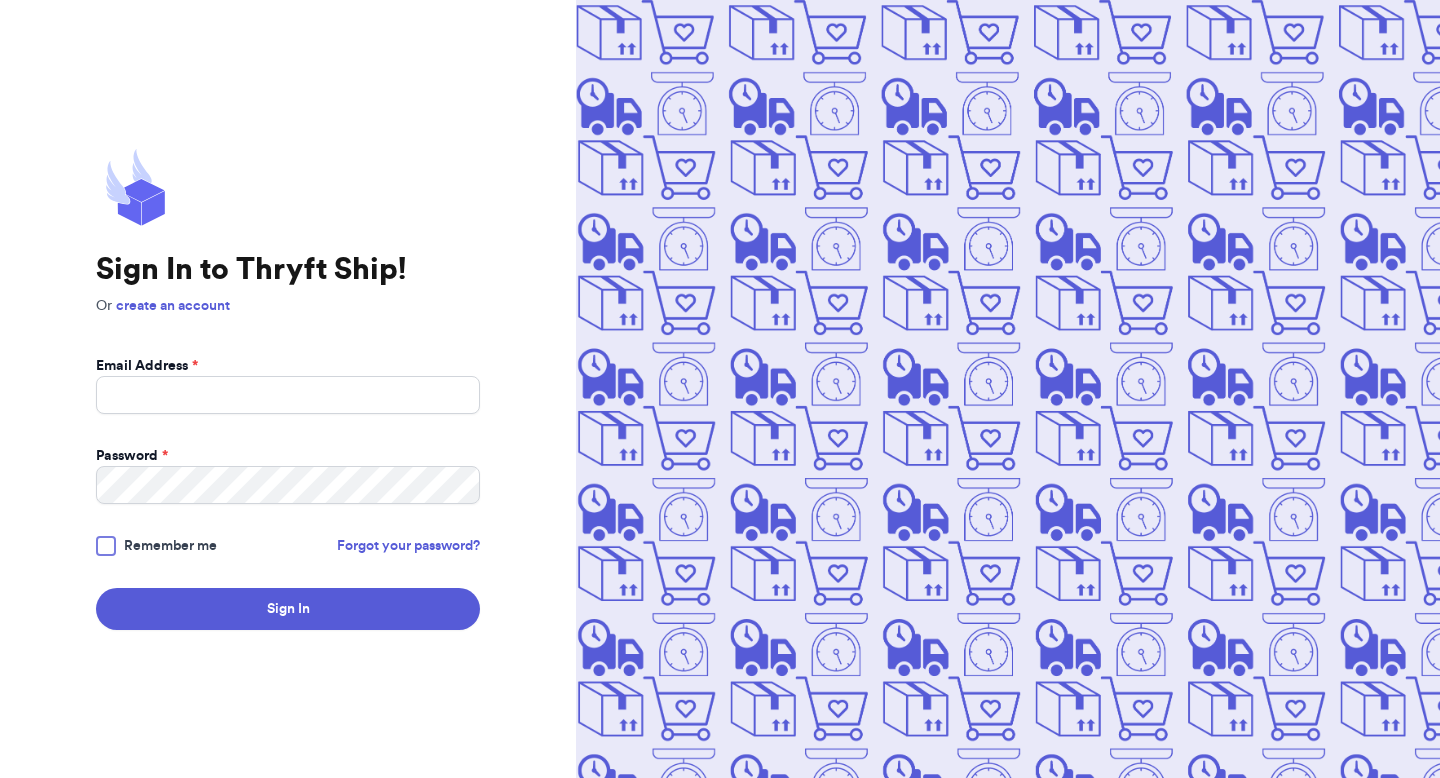 scroll, scrollTop: 0, scrollLeft: 0, axis: both 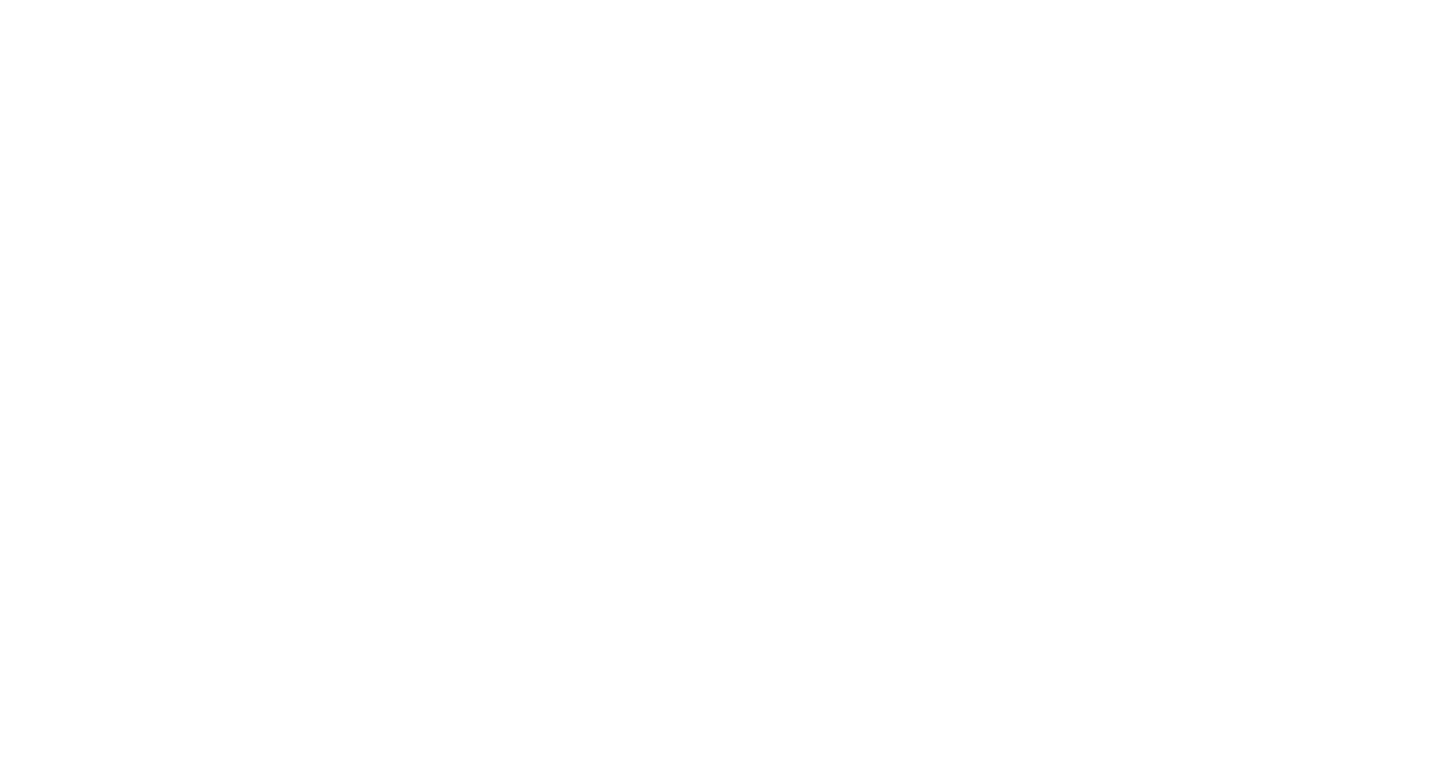 click at bounding box center [720, 389] 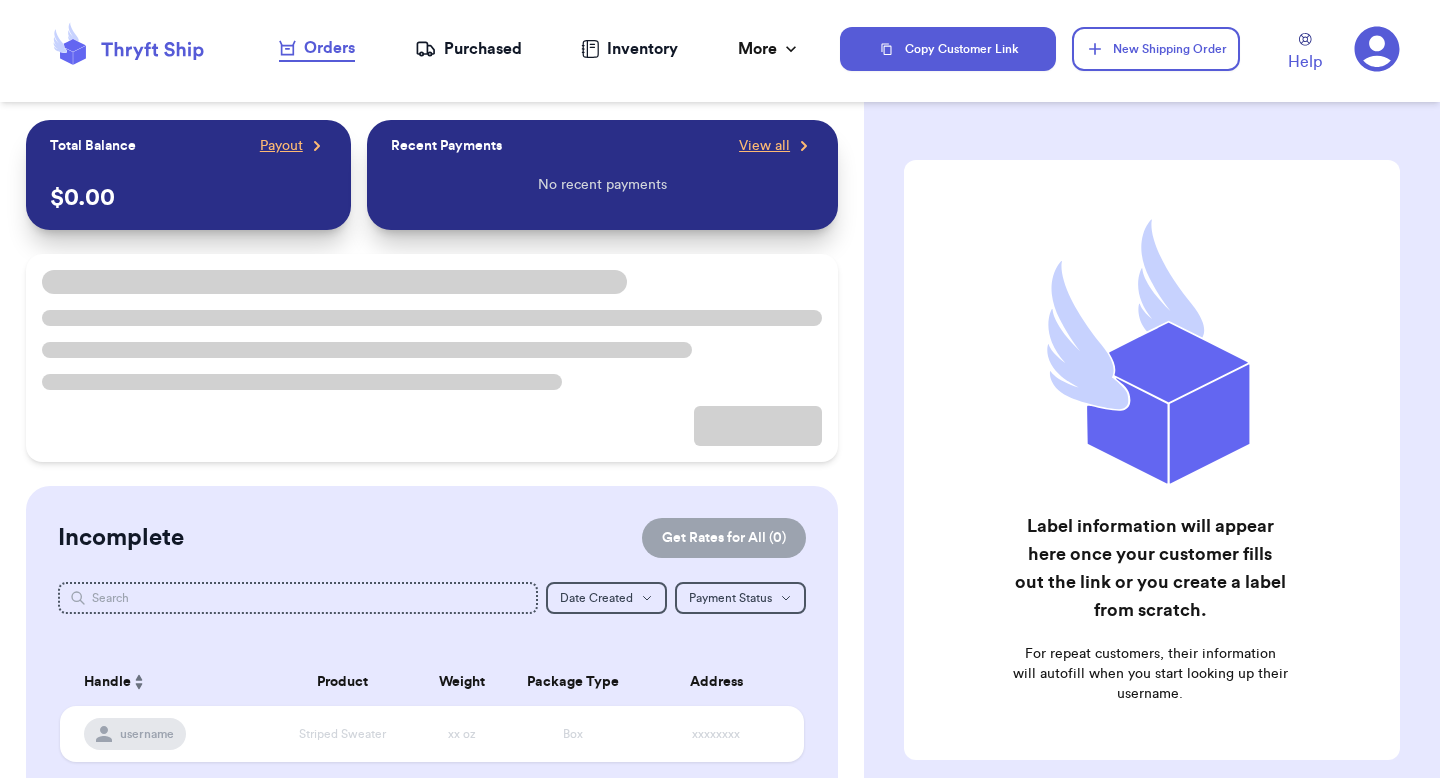 click 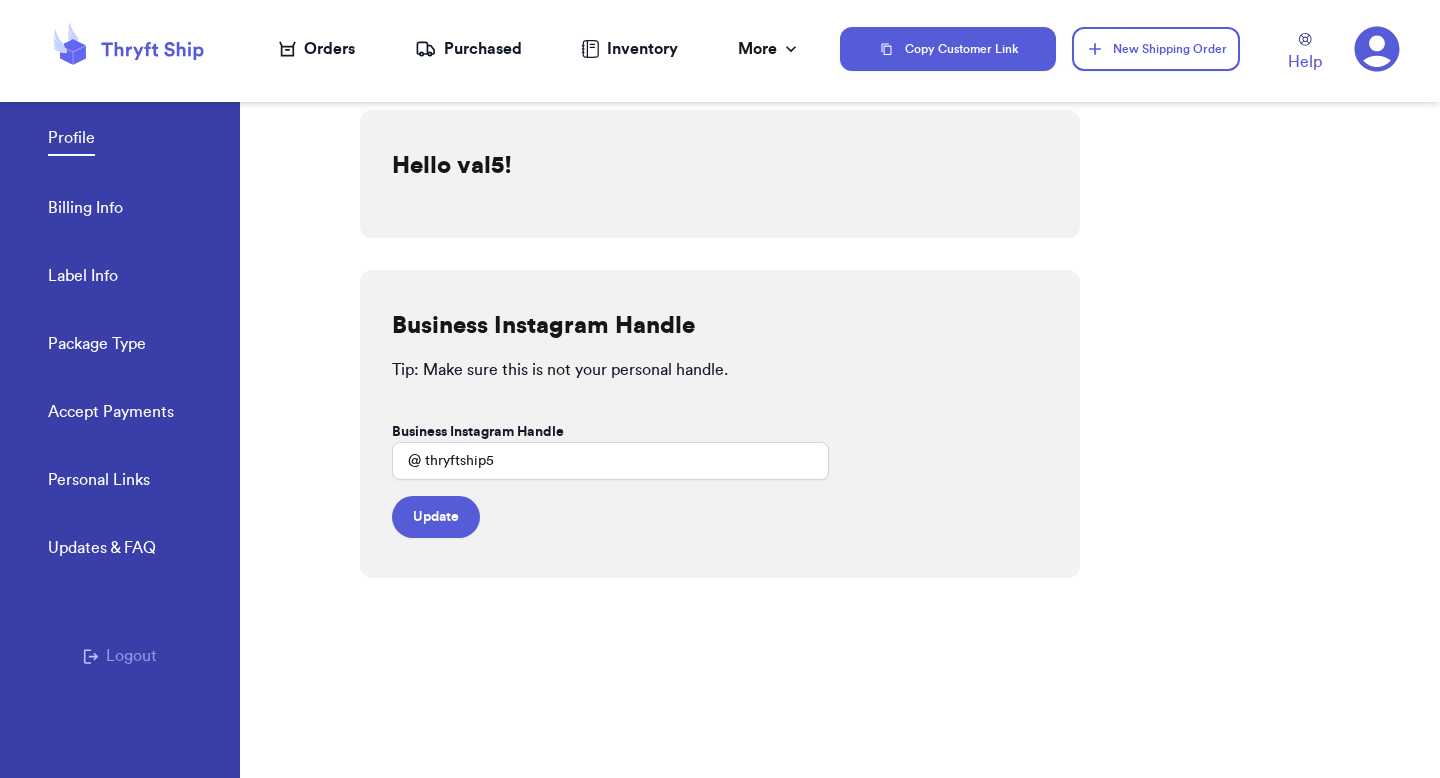 click on "Logout" at bounding box center [120, 656] 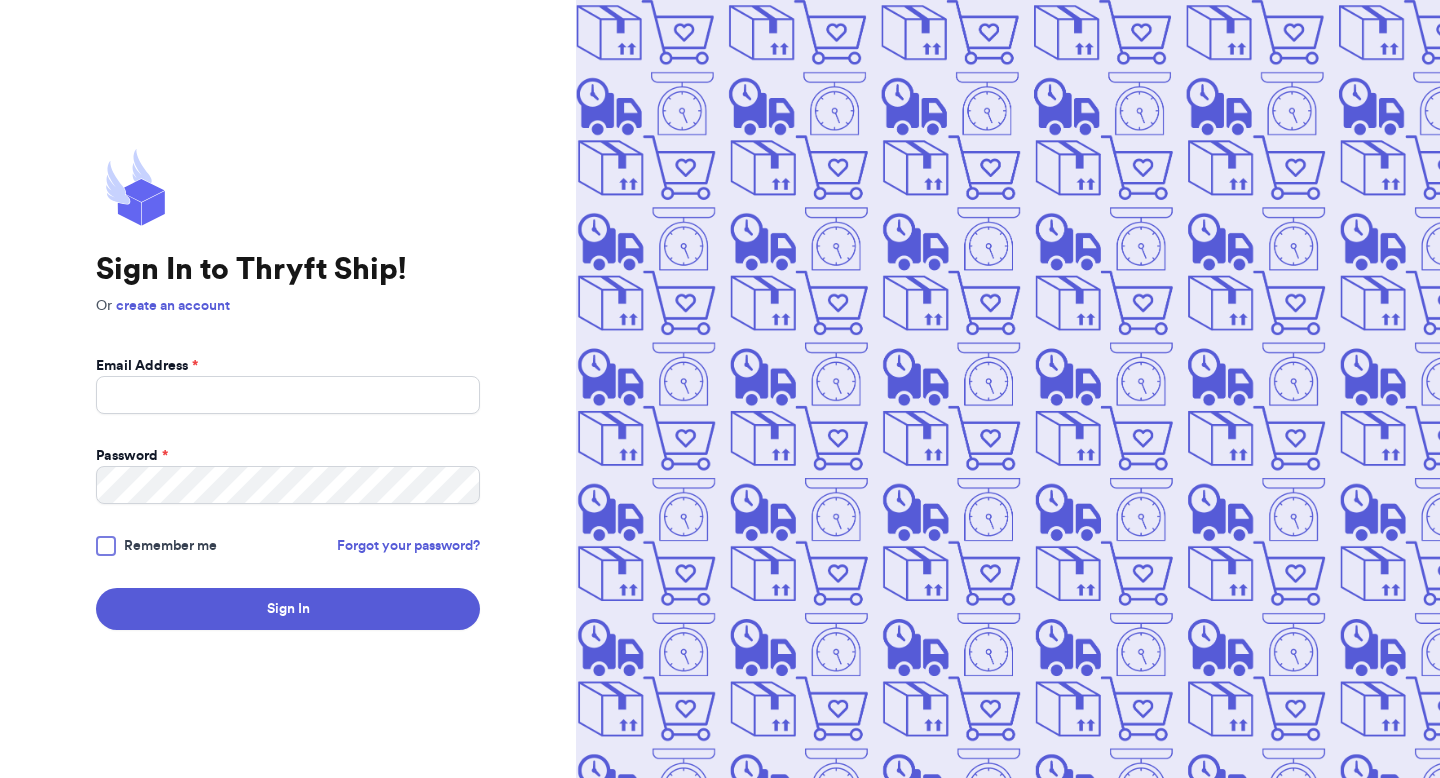 scroll, scrollTop: 0, scrollLeft: 0, axis: both 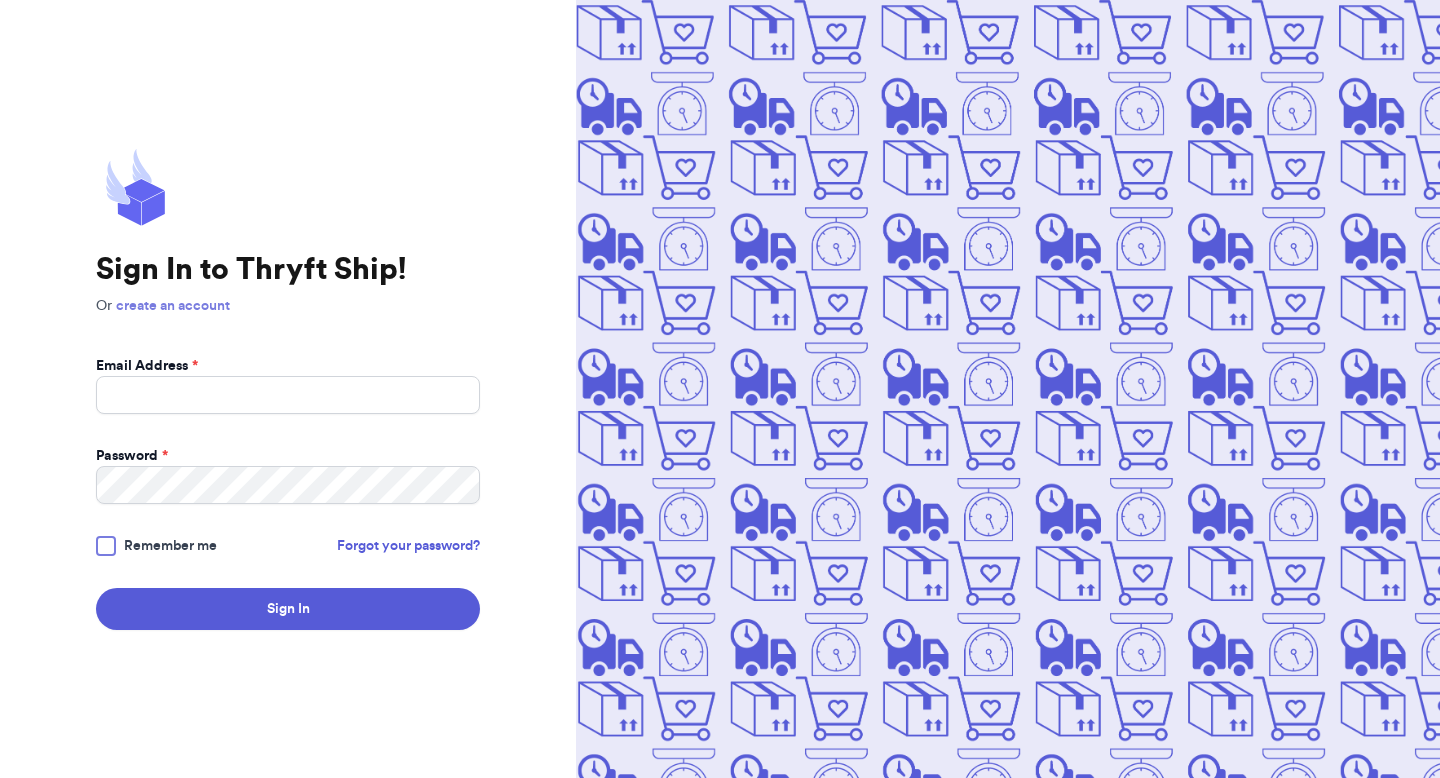 click on "create an account" at bounding box center [173, 306] 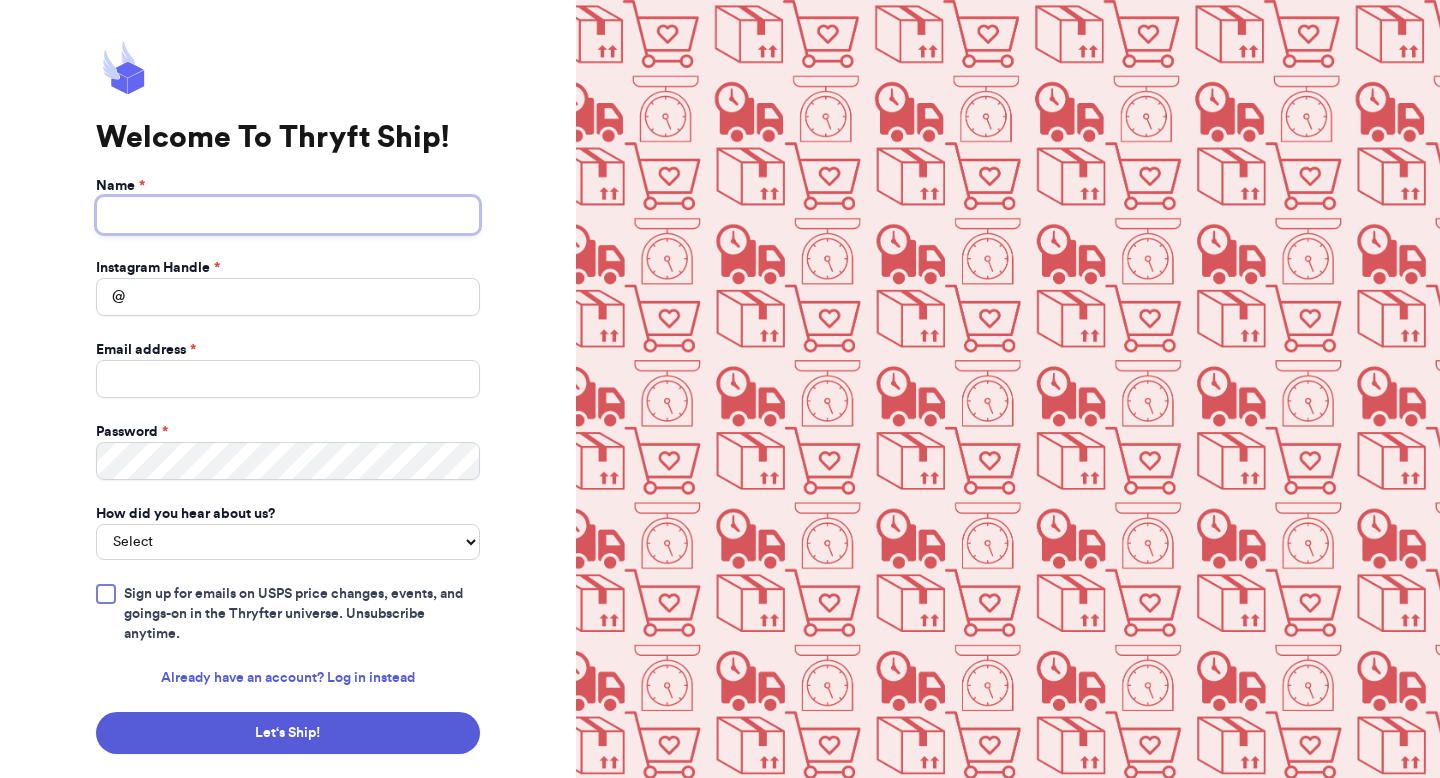click on "Name *" at bounding box center [288, 215] 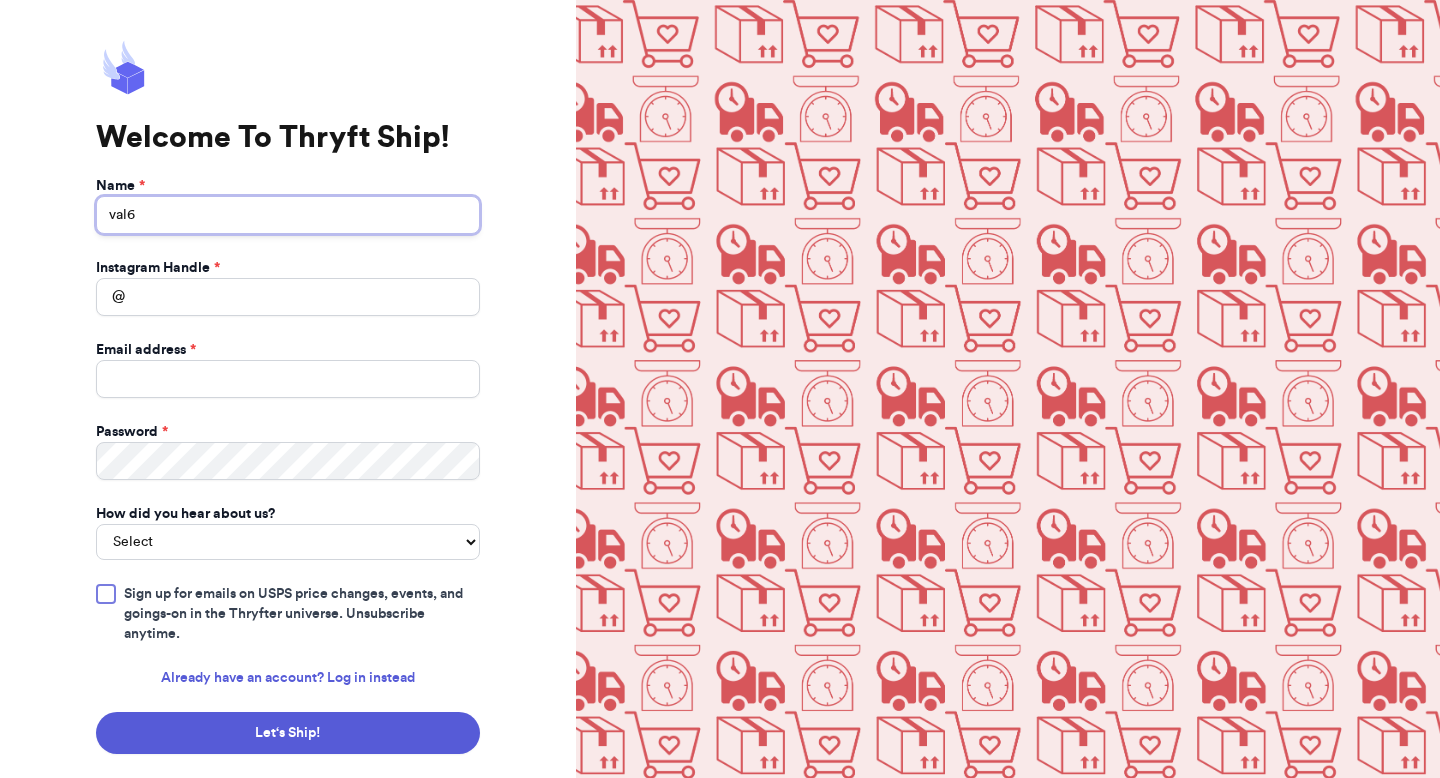type on "val6" 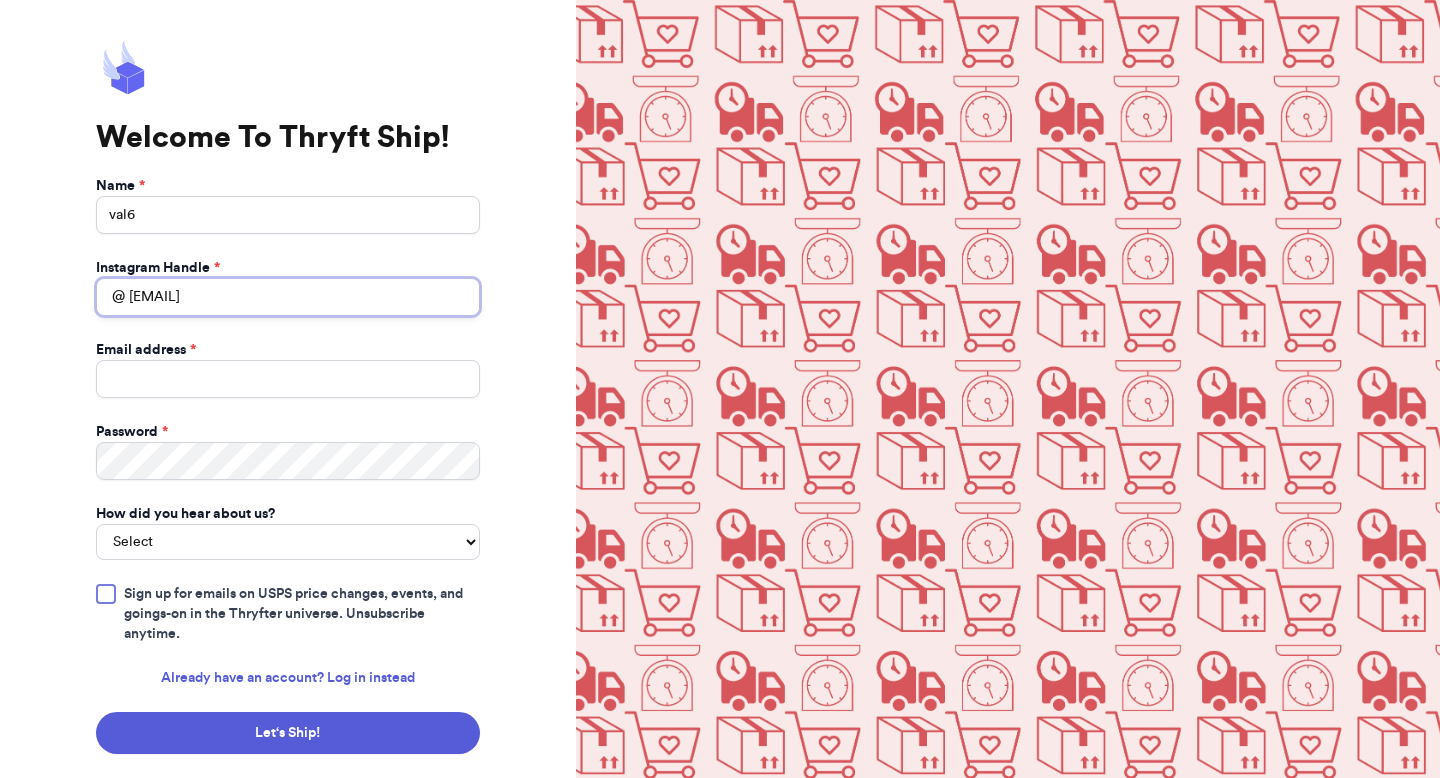 type on "[EMAIL]" 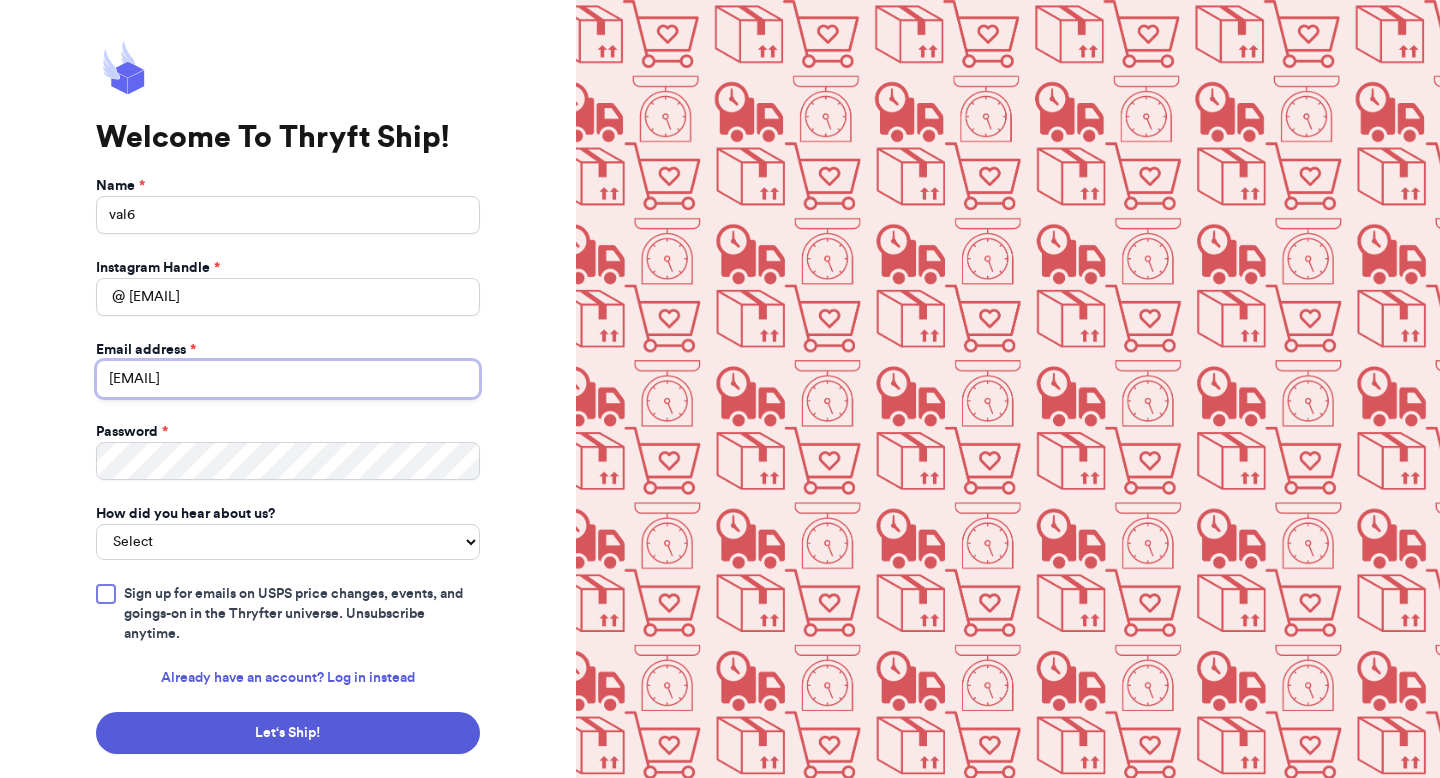 type on "valeria+6@thryftship.com" 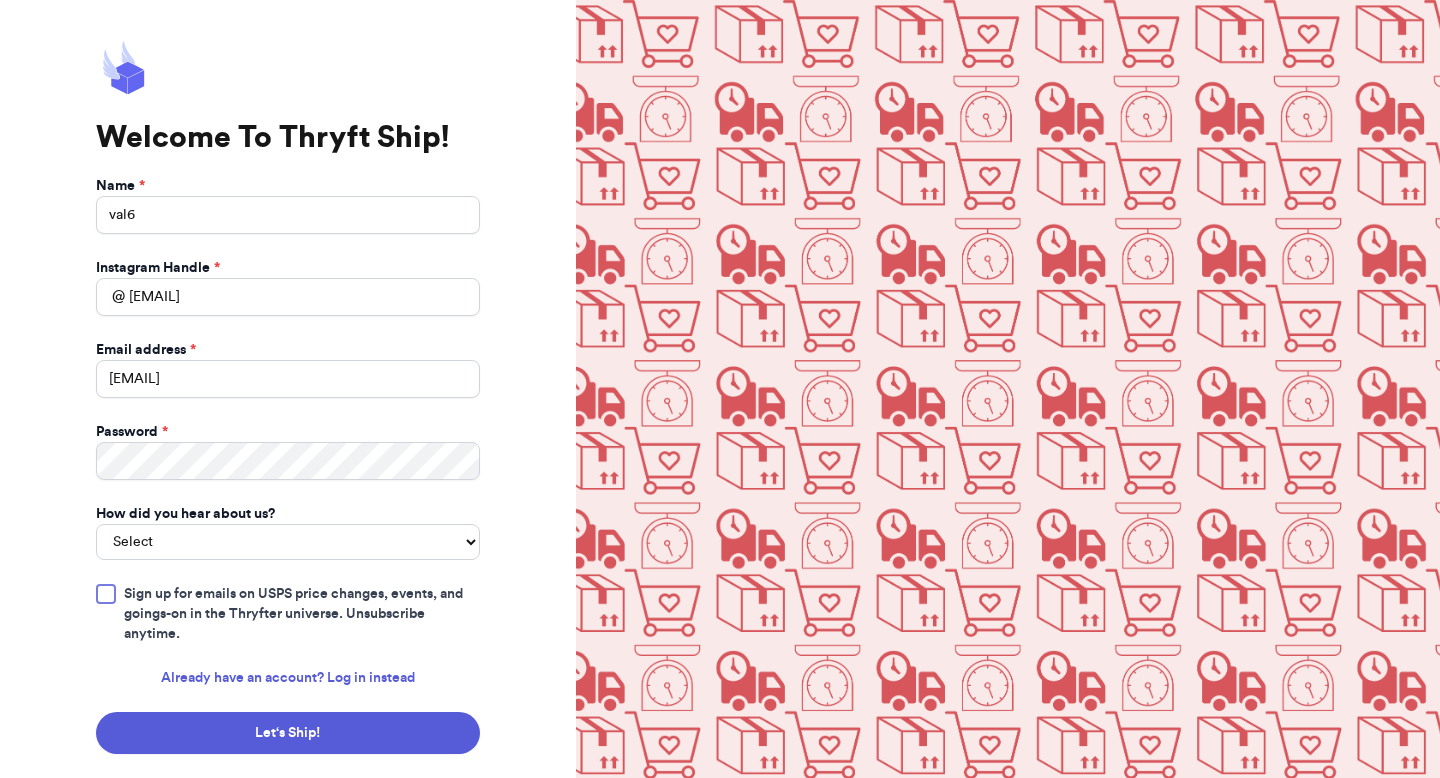 click on "Name * val6 Instagram Handle * @ valeria6 Email address * valeria+6@thryftship.com Password * How did you hear about us? Select You reached out to me directly I saw another business post about Thryft Ship I saw a Thryft Ship ad on Instagram I found Thryft Ship by searching online Another business recommended Thryft Ship to me I bought from a business that uses Thryft Ship Sign up for emails on USPS price changes,         events, and goings-on in the Thryfter universe.         Unsubscribe anytime. Already have an account? Log in instead Let‘s Ship! By creating an account you agree to the   Privacy Policy   and   Terms of Use" at bounding box center (288, 497) 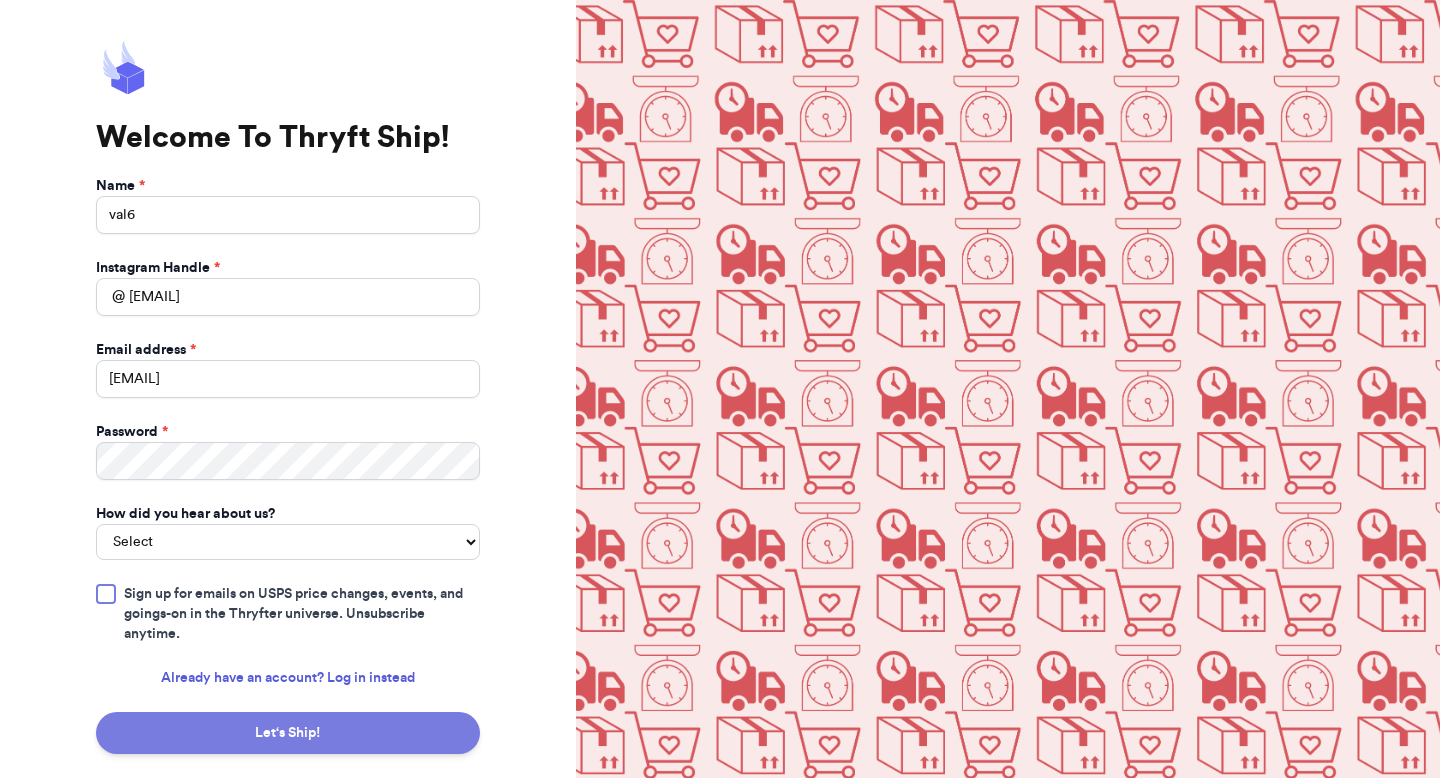 click on "Let‘s Ship!" at bounding box center (288, 733) 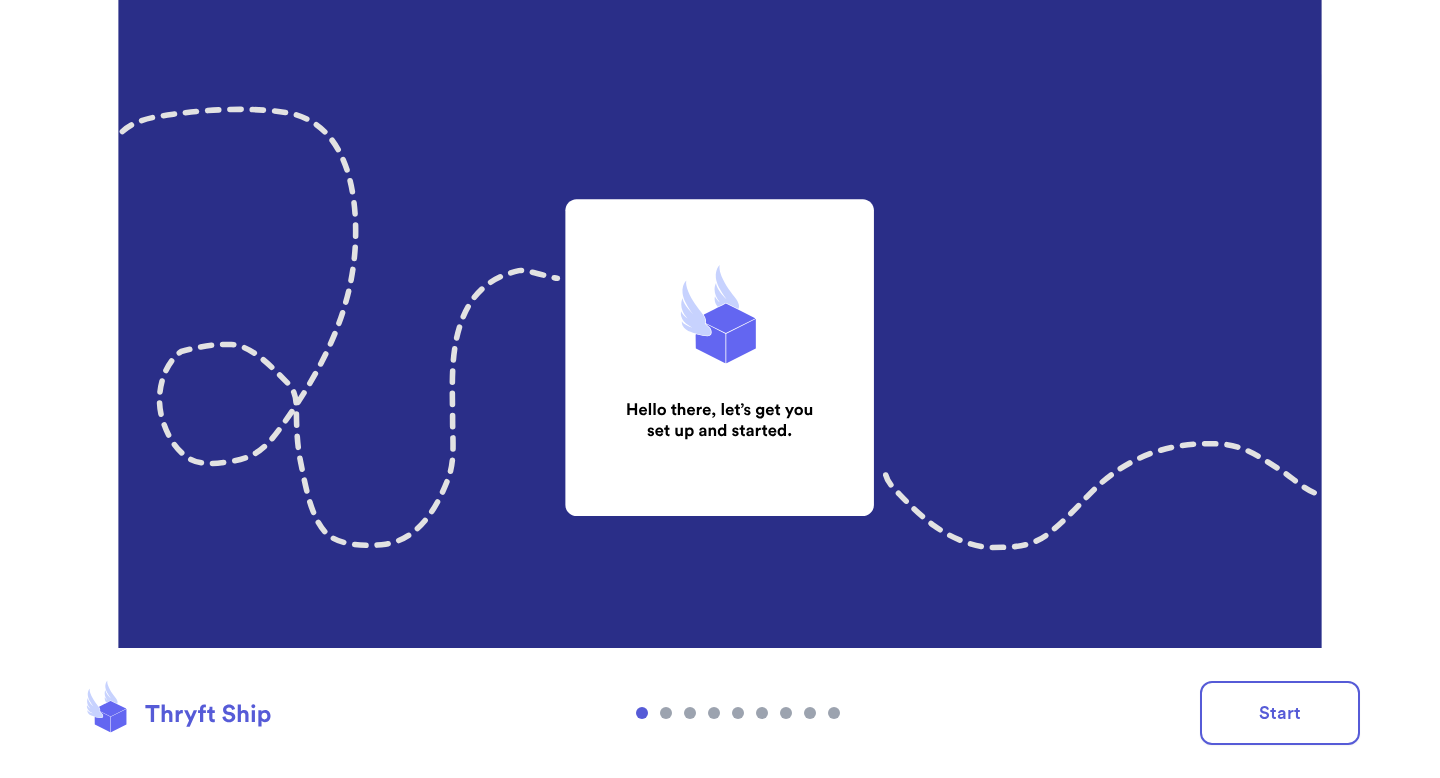 scroll, scrollTop: 0, scrollLeft: 0, axis: both 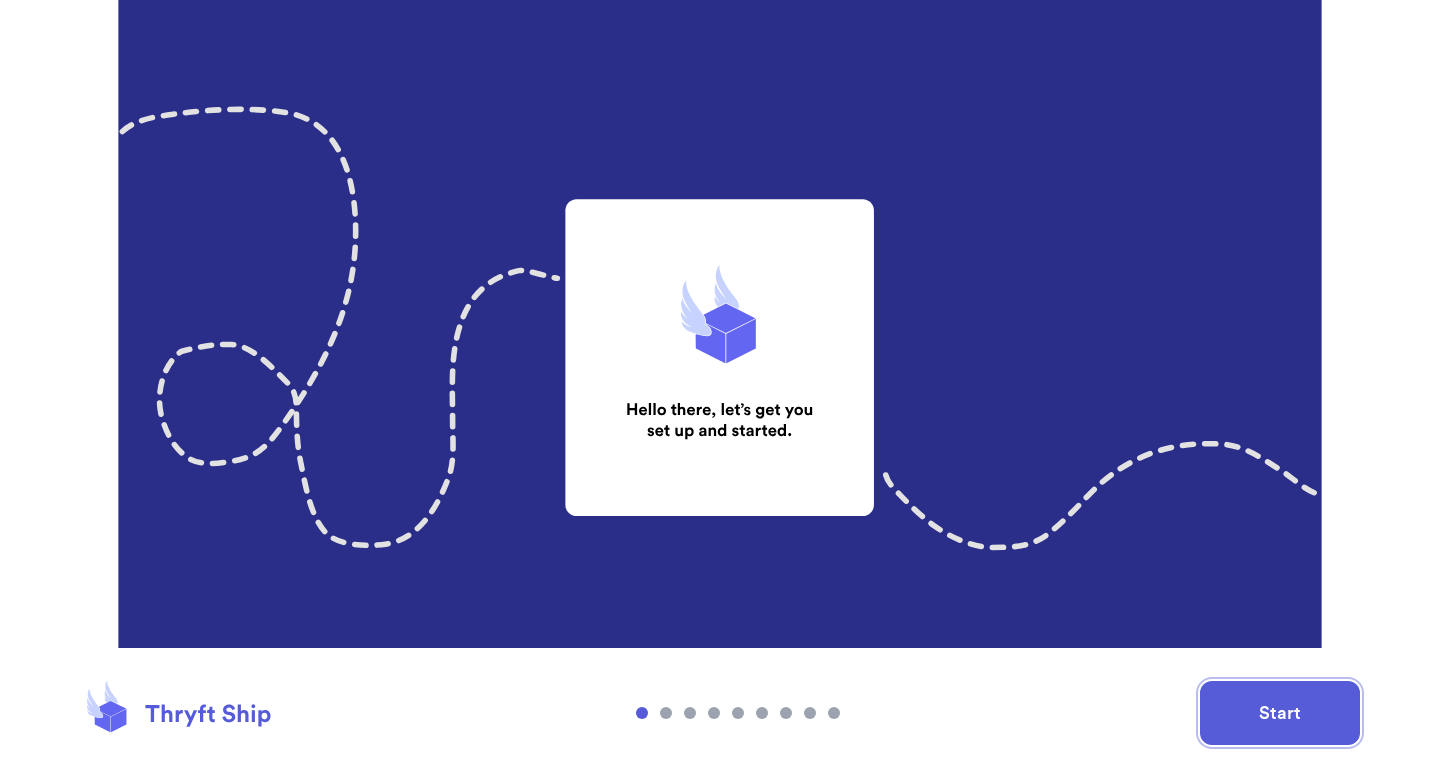 click on "Start" at bounding box center (1280, 713) 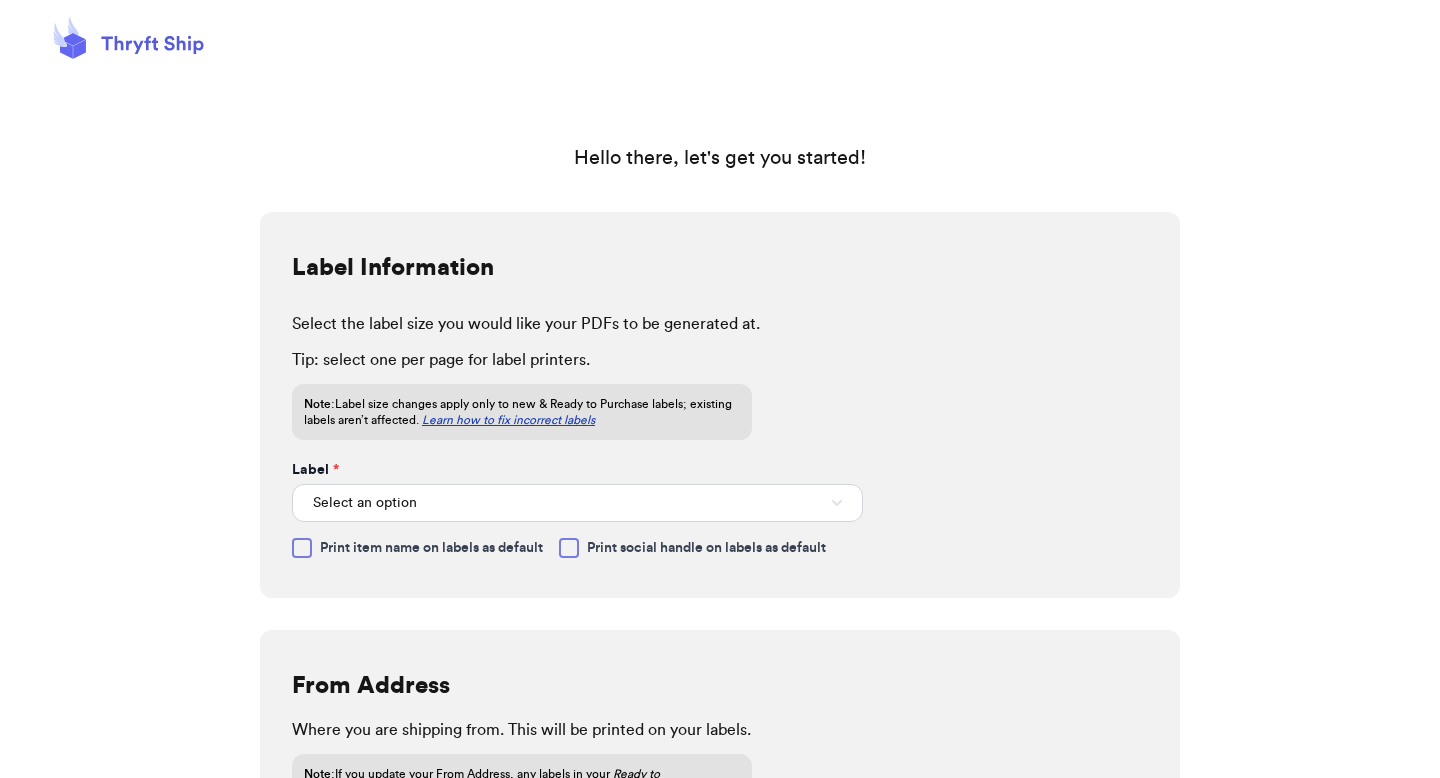 scroll, scrollTop: 3, scrollLeft: 0, axis: vertical 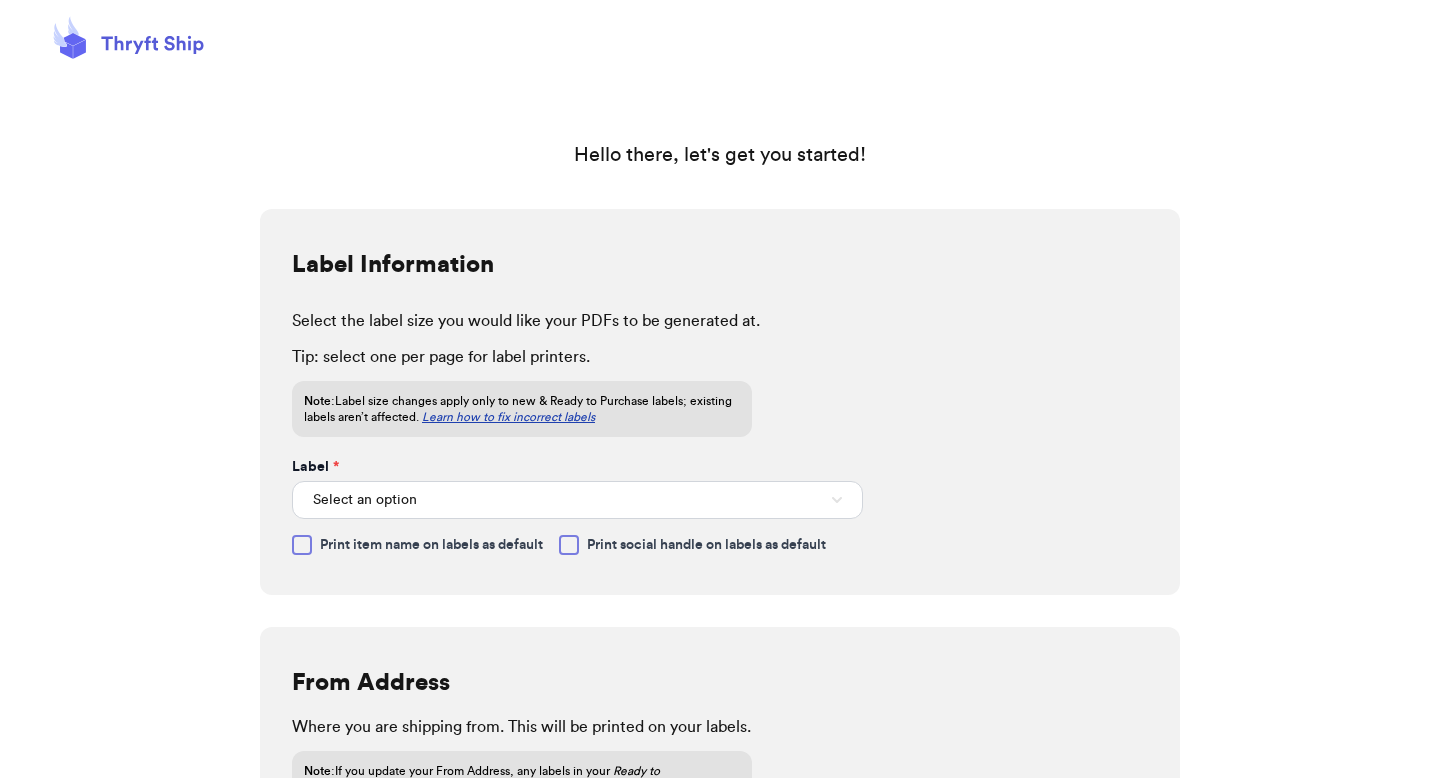 click on "Print item name on labels as default Print social handle on labels as default" at bounding box center (720, 537) 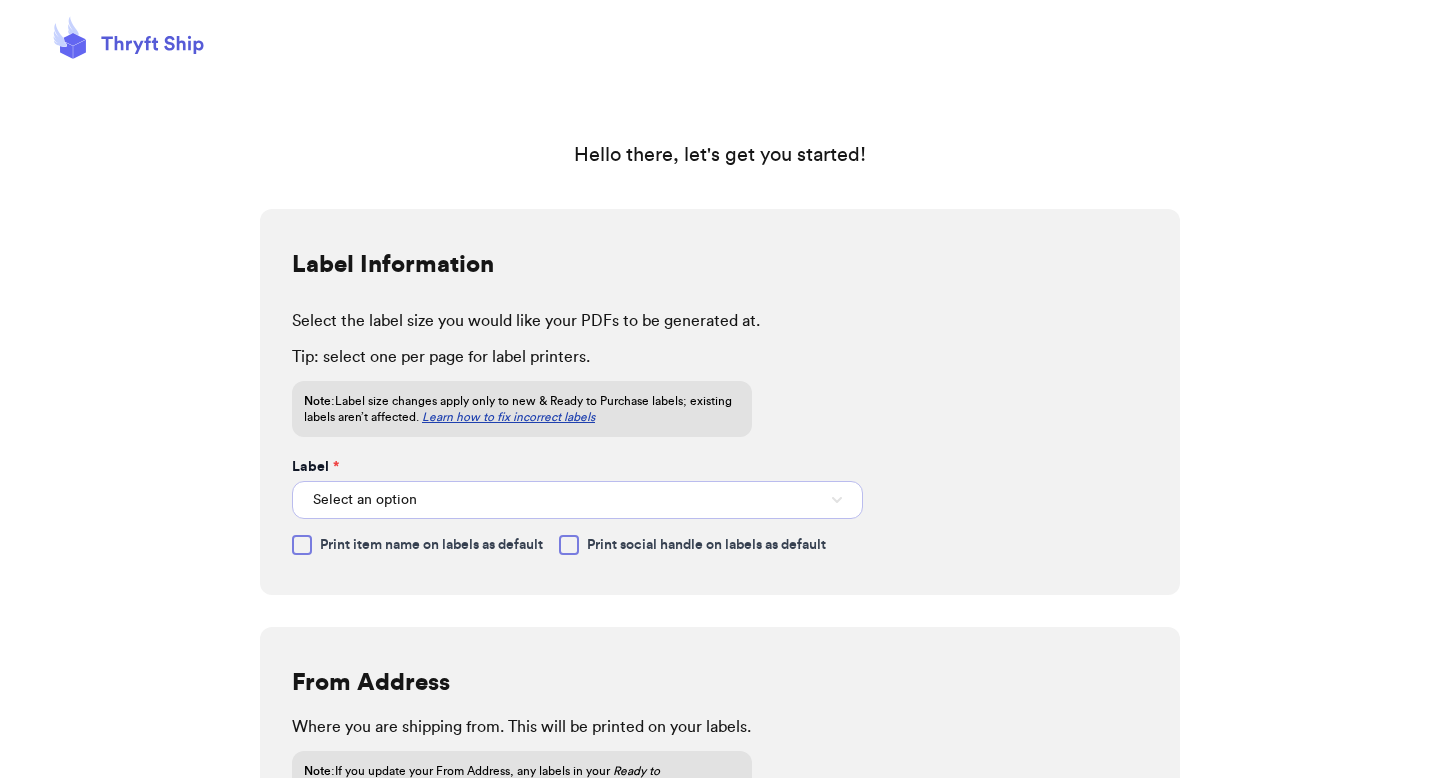 click on "Select an option" at bounding box center [577, 500] 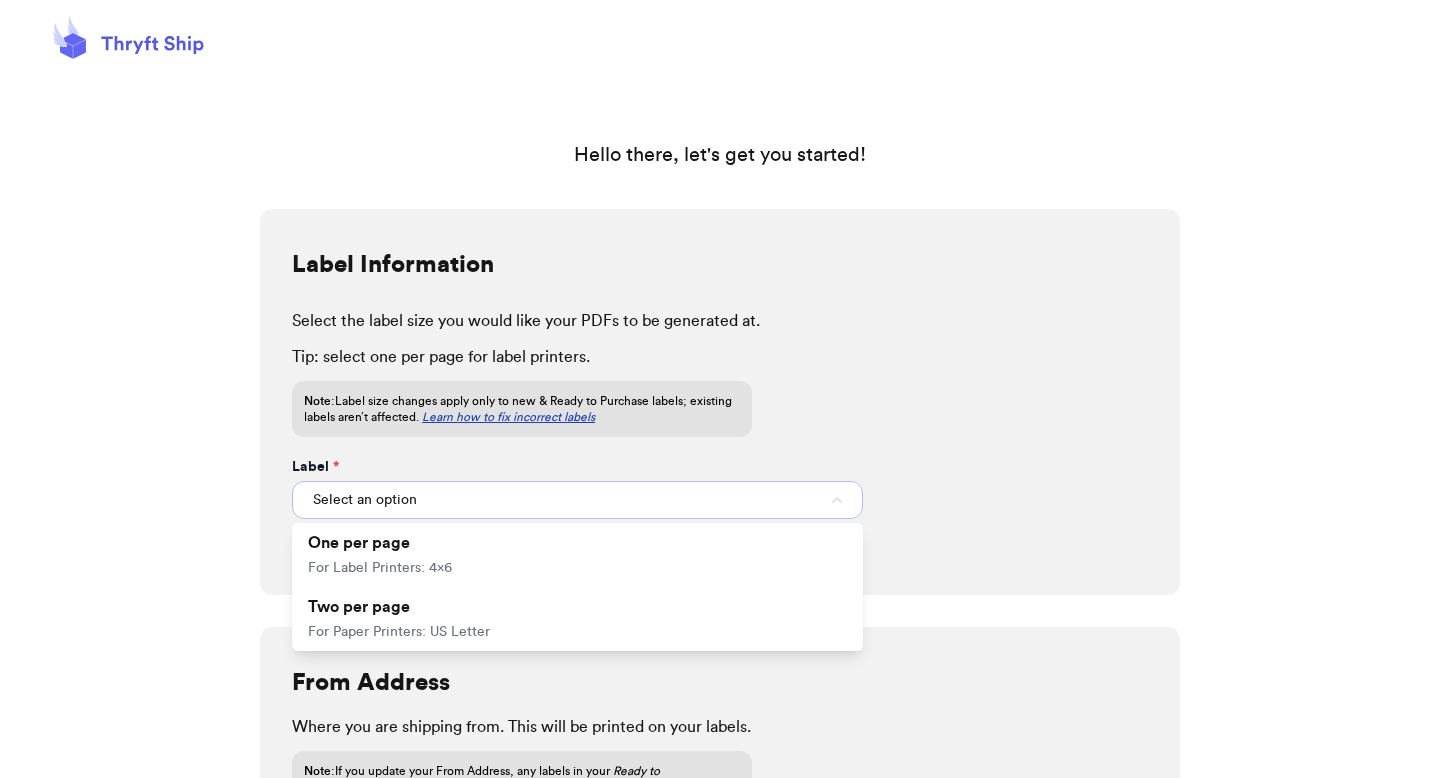click on "Select an option" at bounding box center [577, 500] 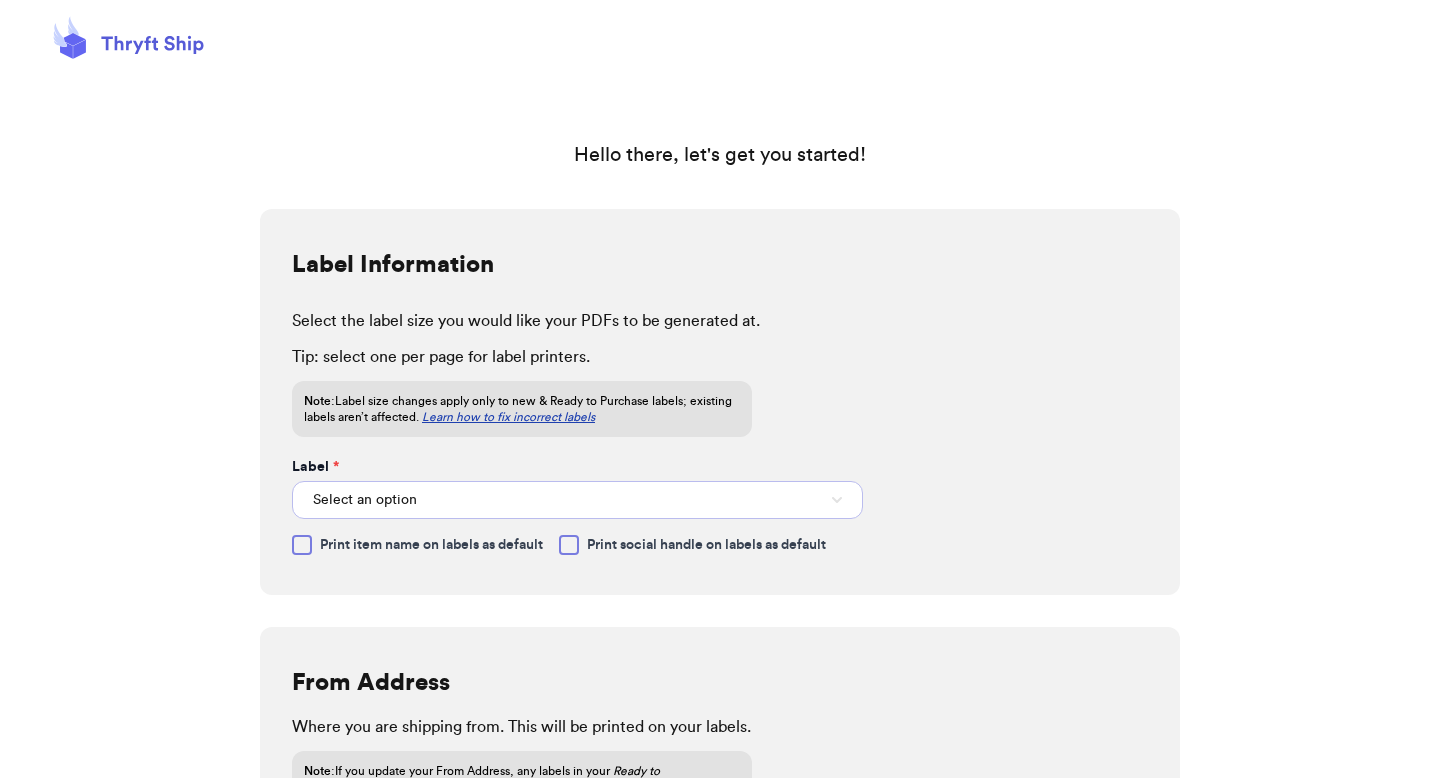 click on "Select an option" at bounding box center (577, 500) 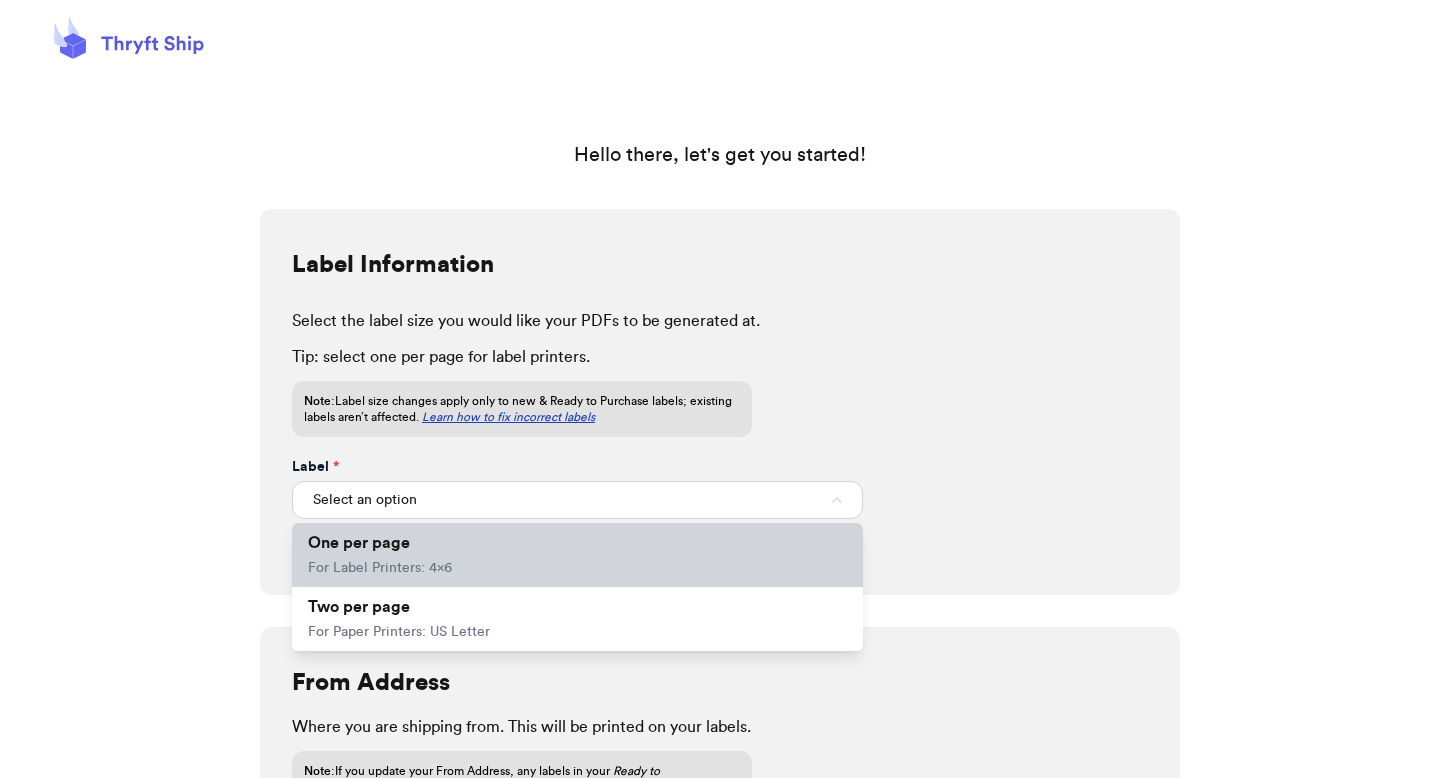 click on "One per page For Label Printers: 4x6" at bounding box center (577, 555) 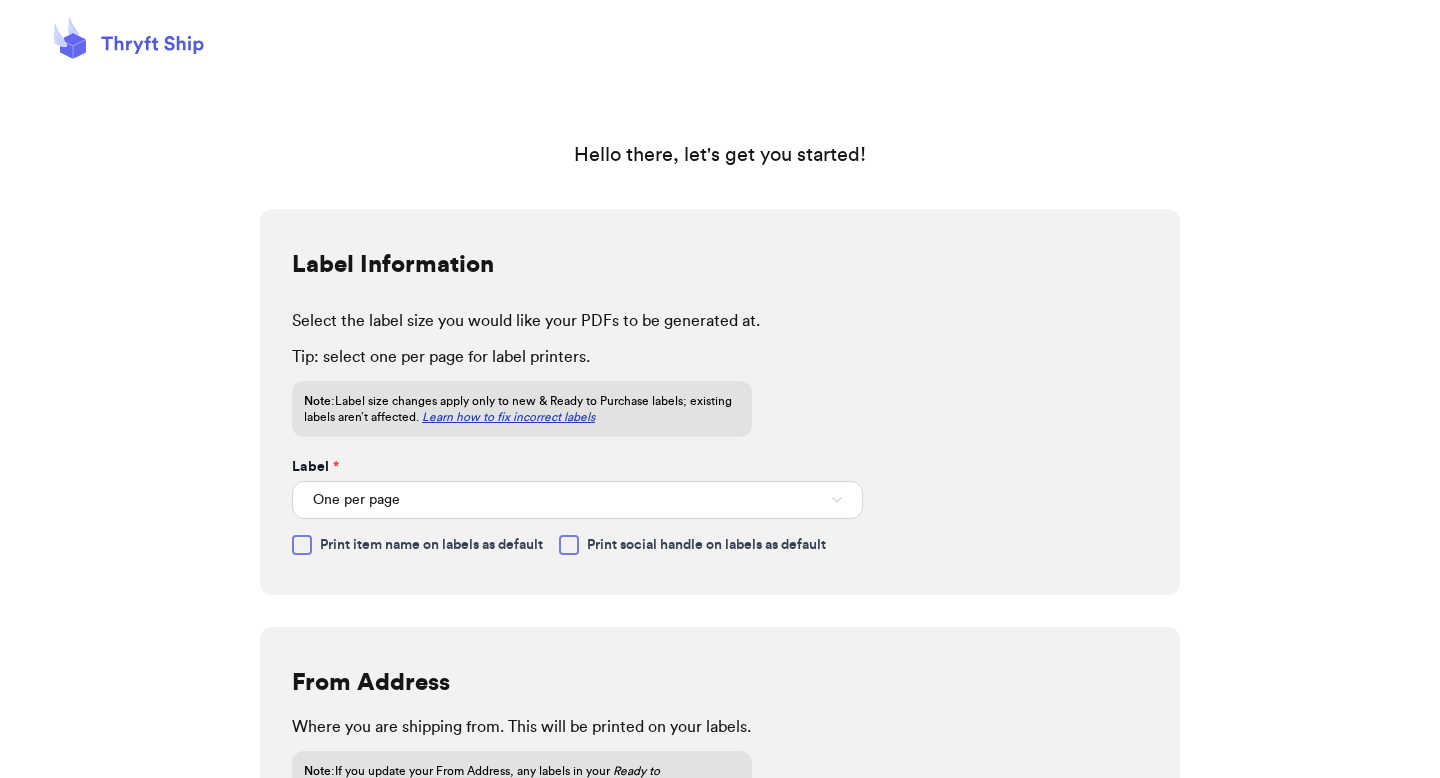 click on "Print social handle on labels as default" at bounding box center [706, 545] 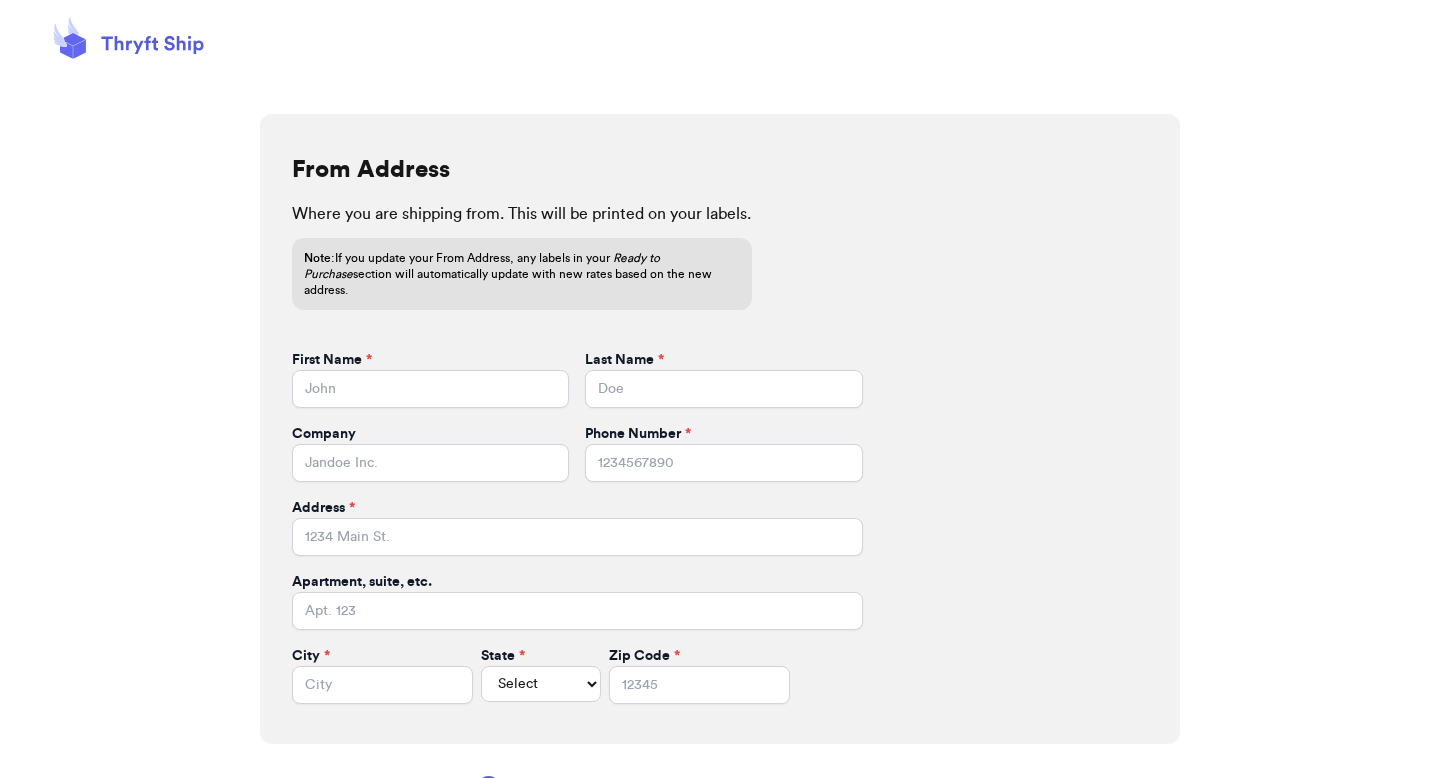scroll, scrollTop: 661, scrollLeft: 0, axis: vertical 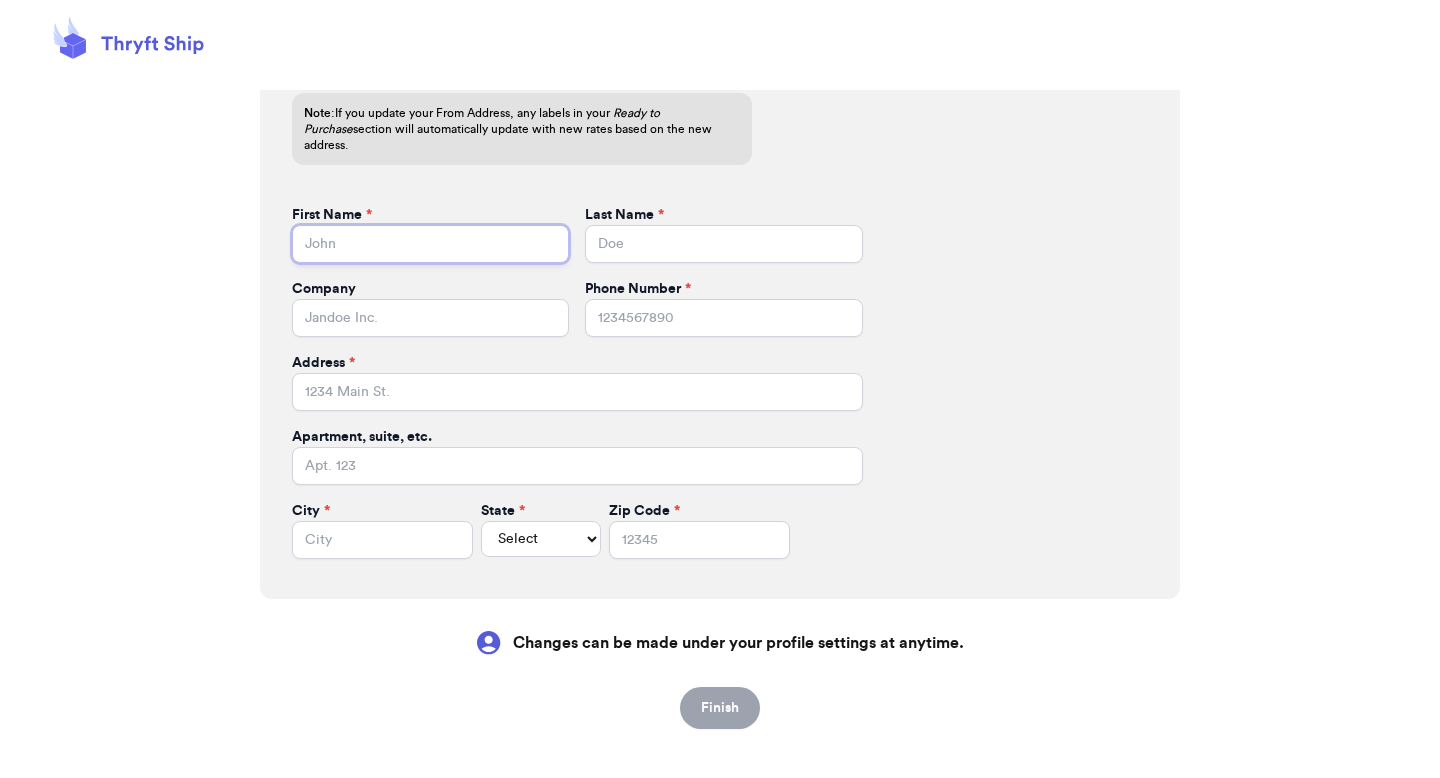 click on "First Name *" at bounding box center (430, 244) 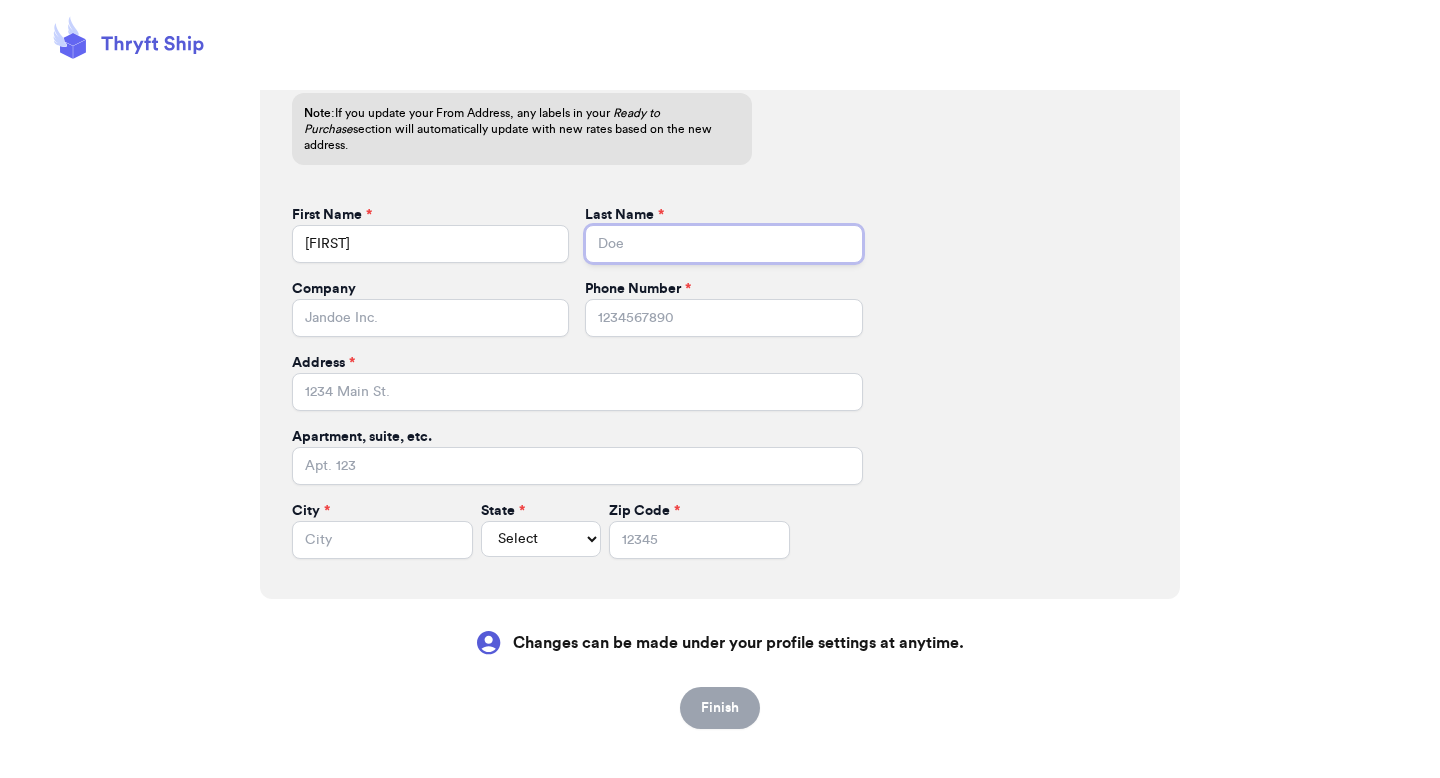 type on "Brenner" 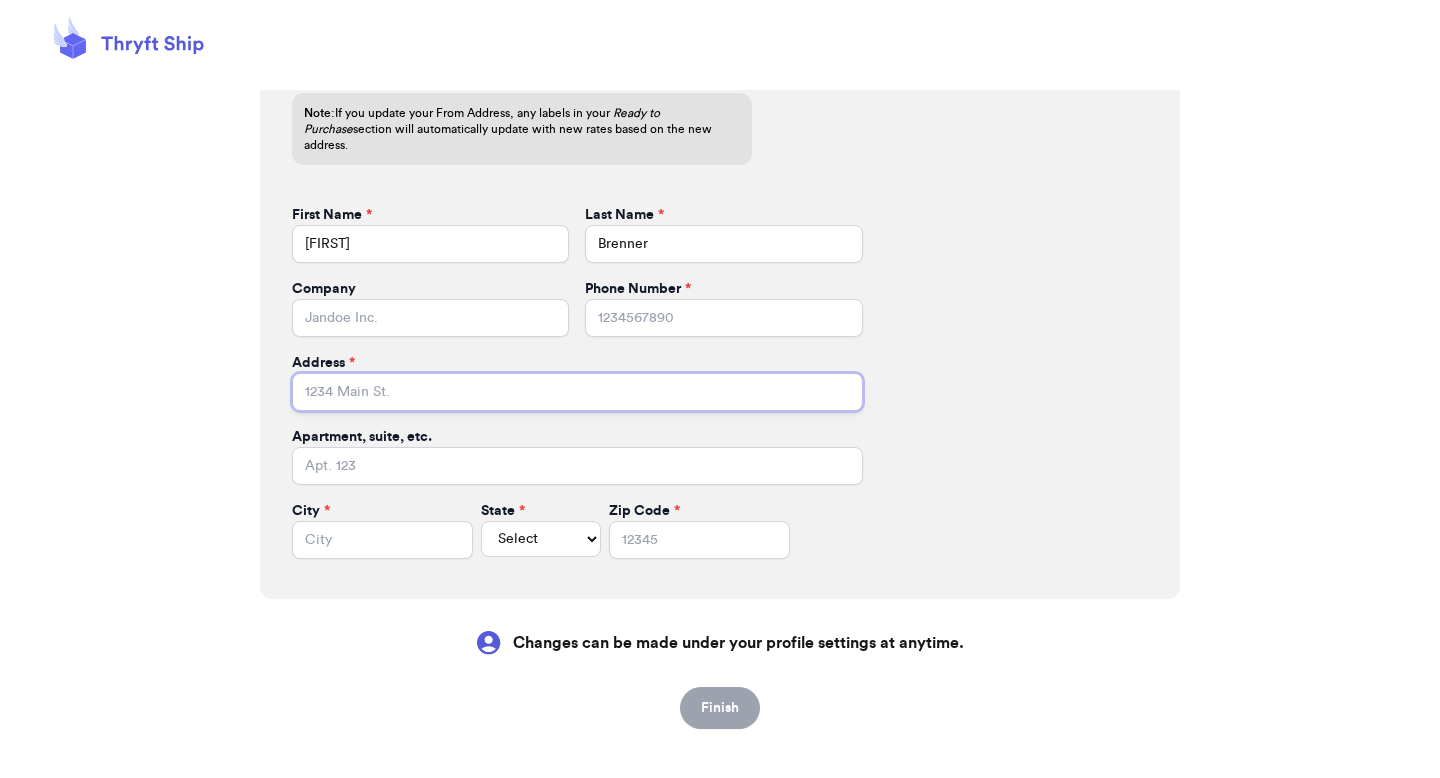type on "269 hull street" 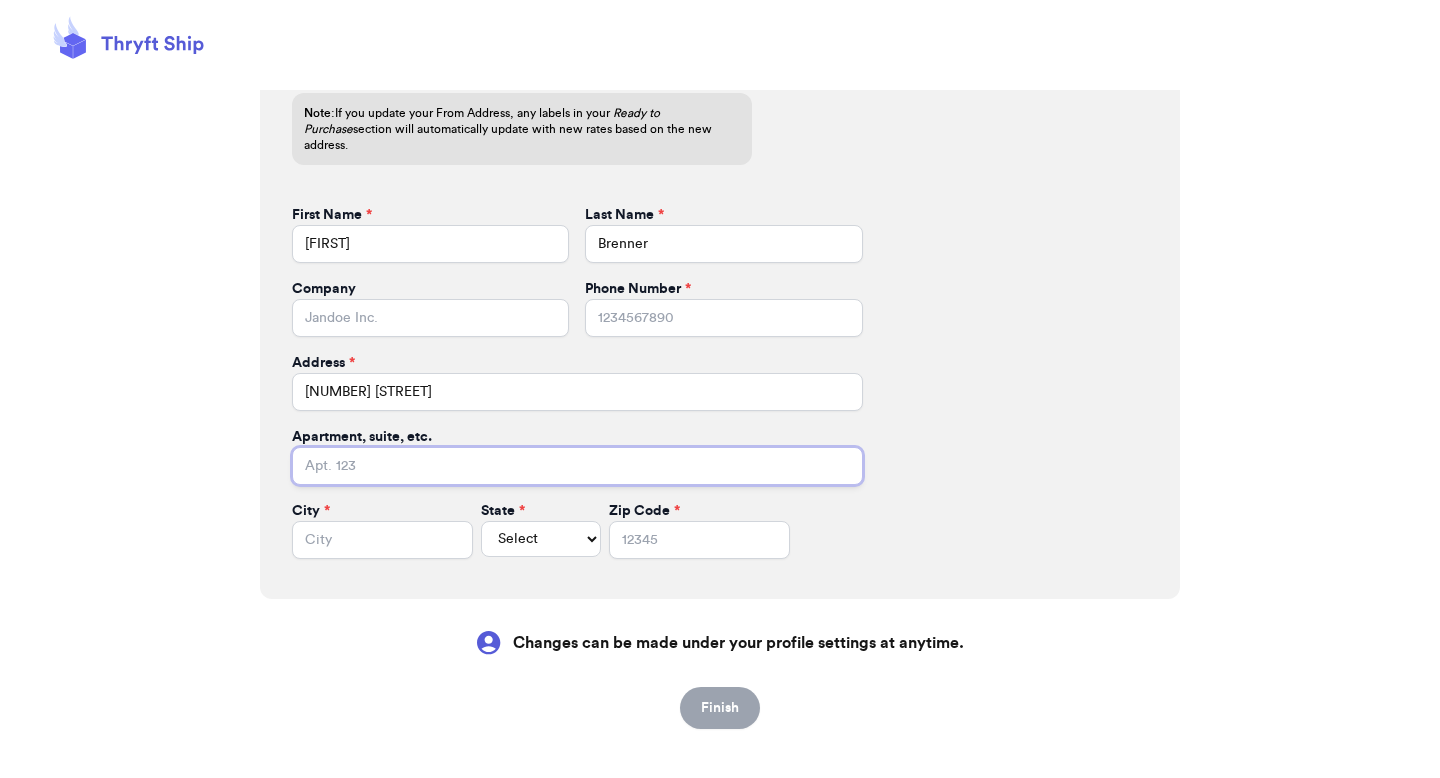 type on "apt 211" 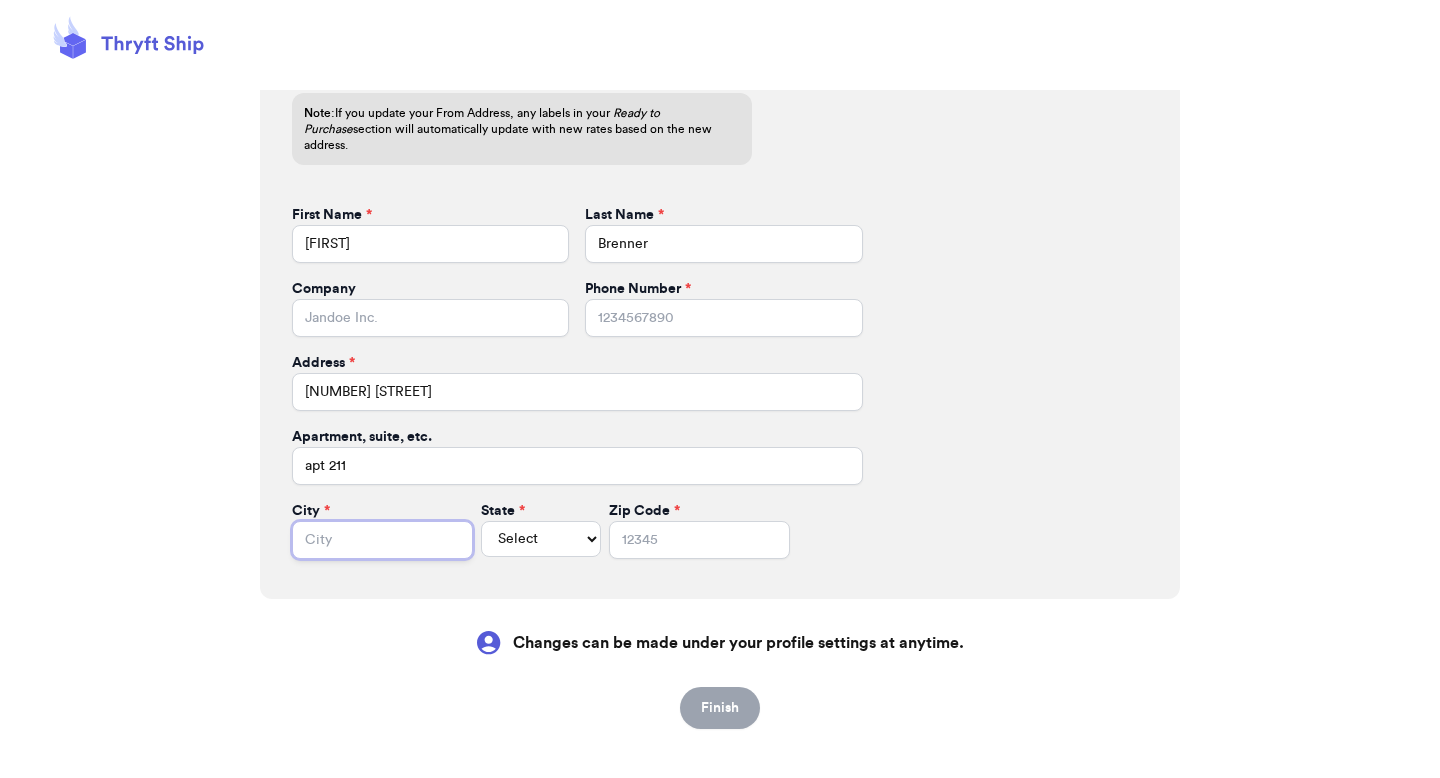 type on "athens" 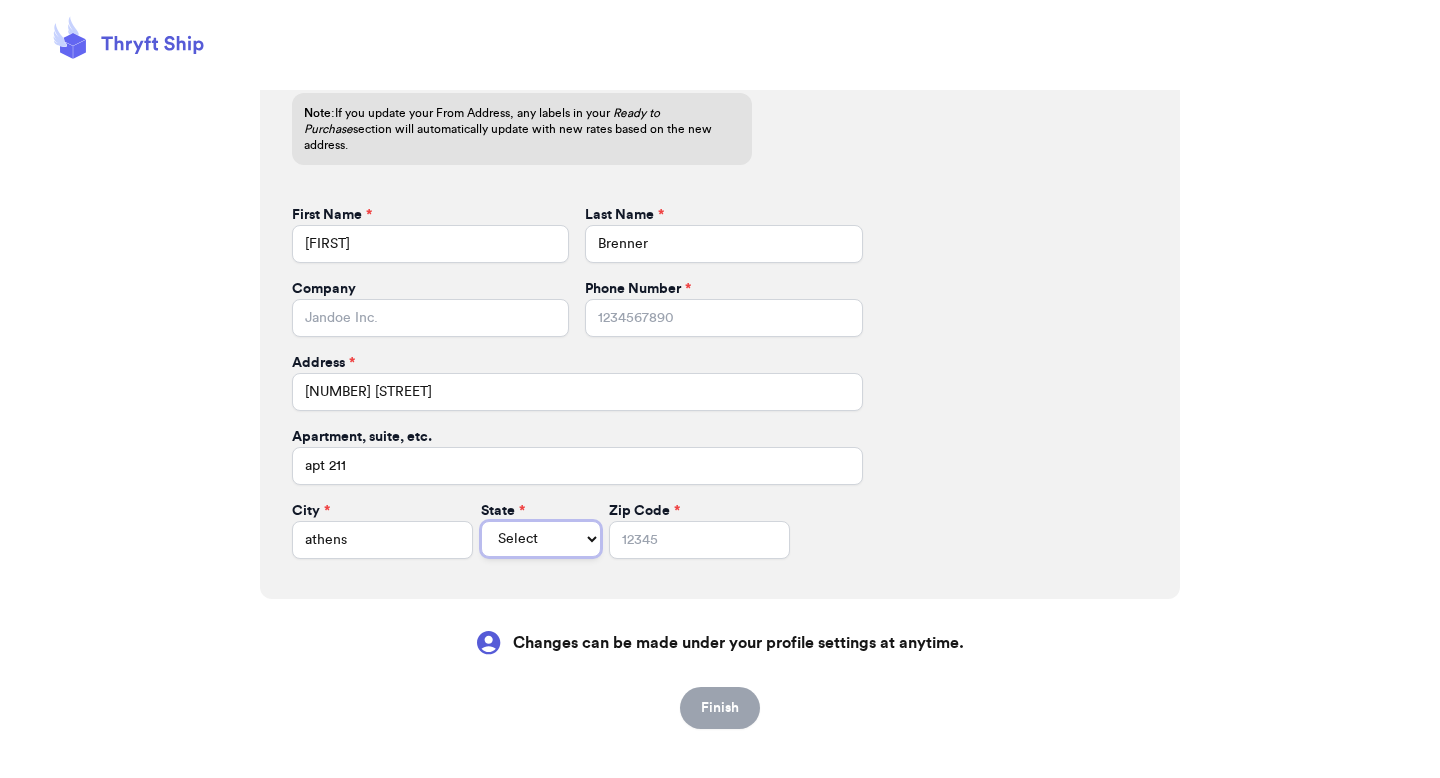 select on "GA" 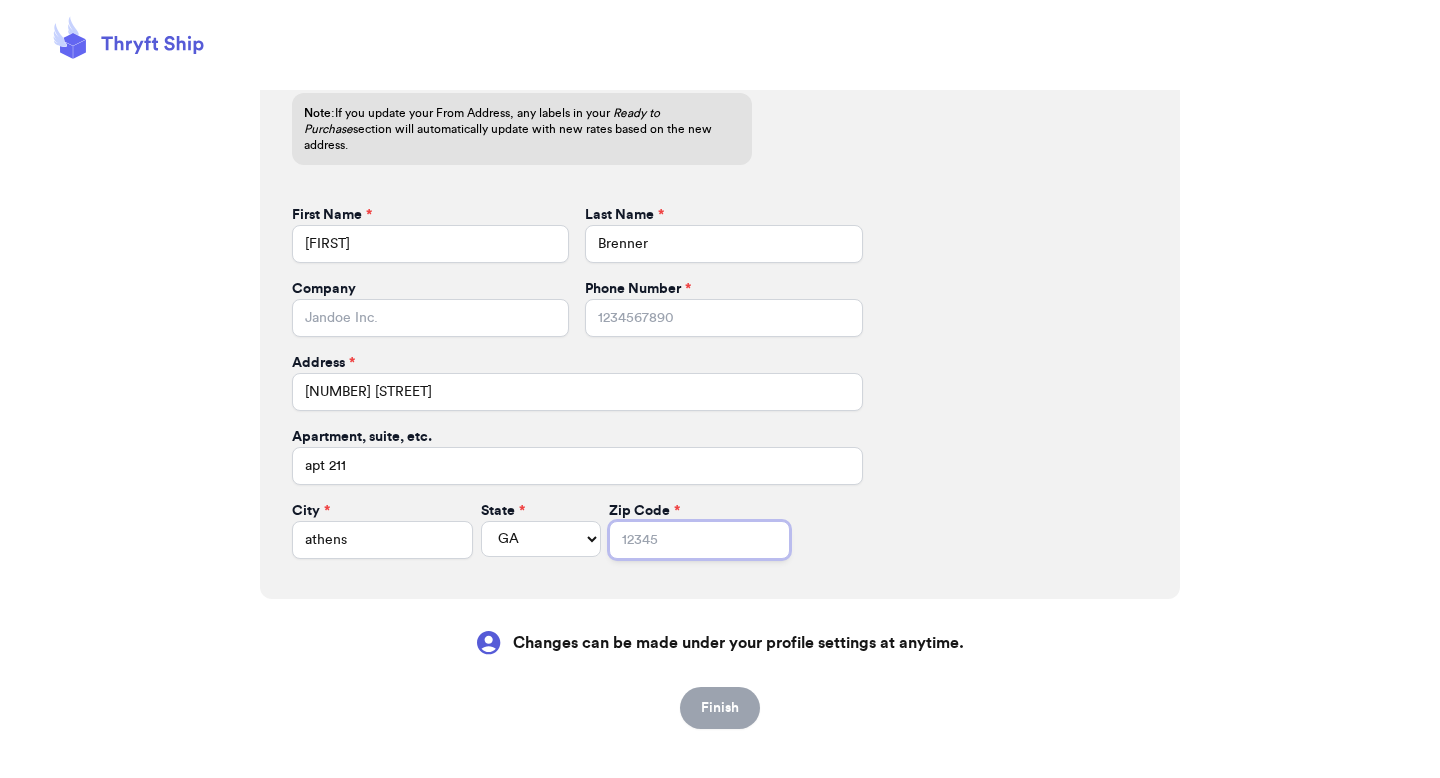 type on "30601" 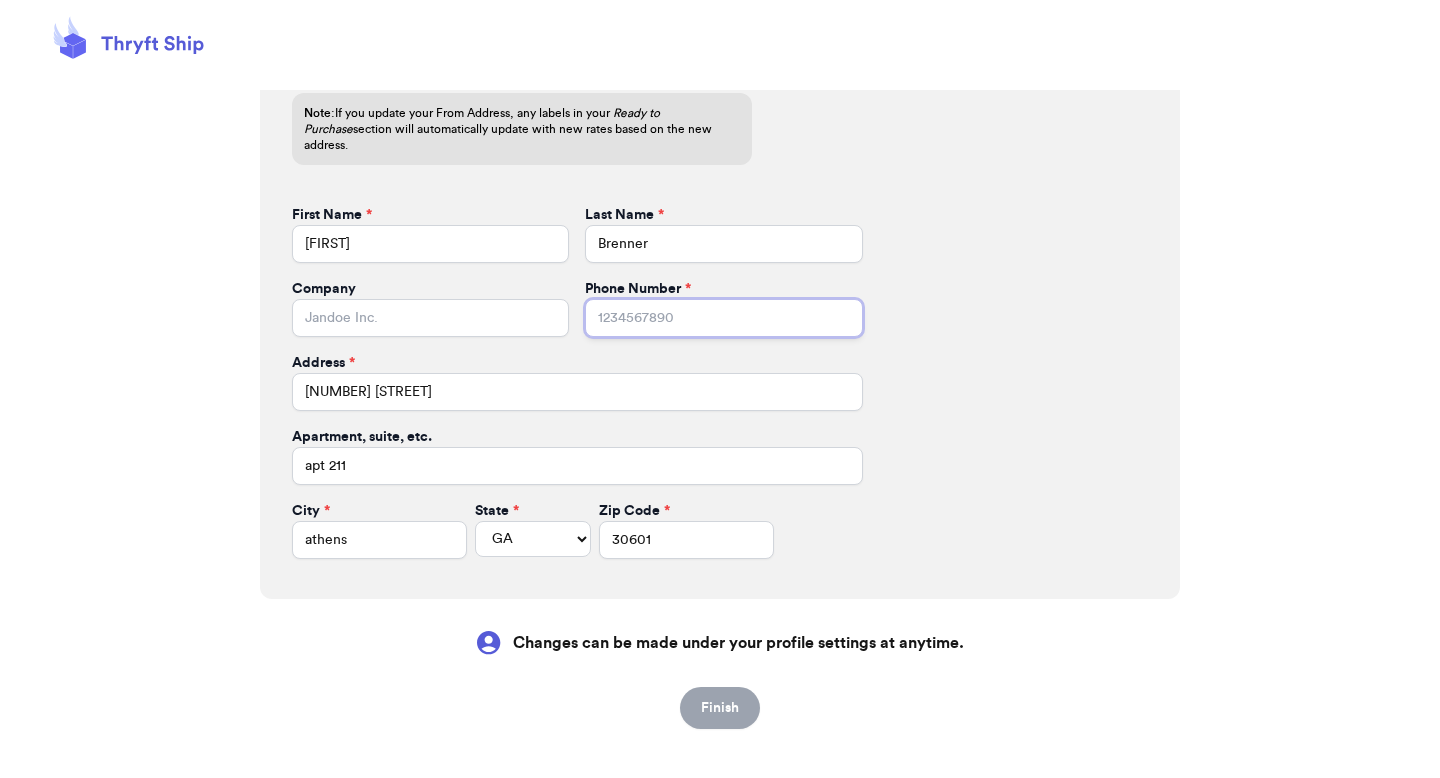 click on "Phone Number *" at bounding box center [723, 318] 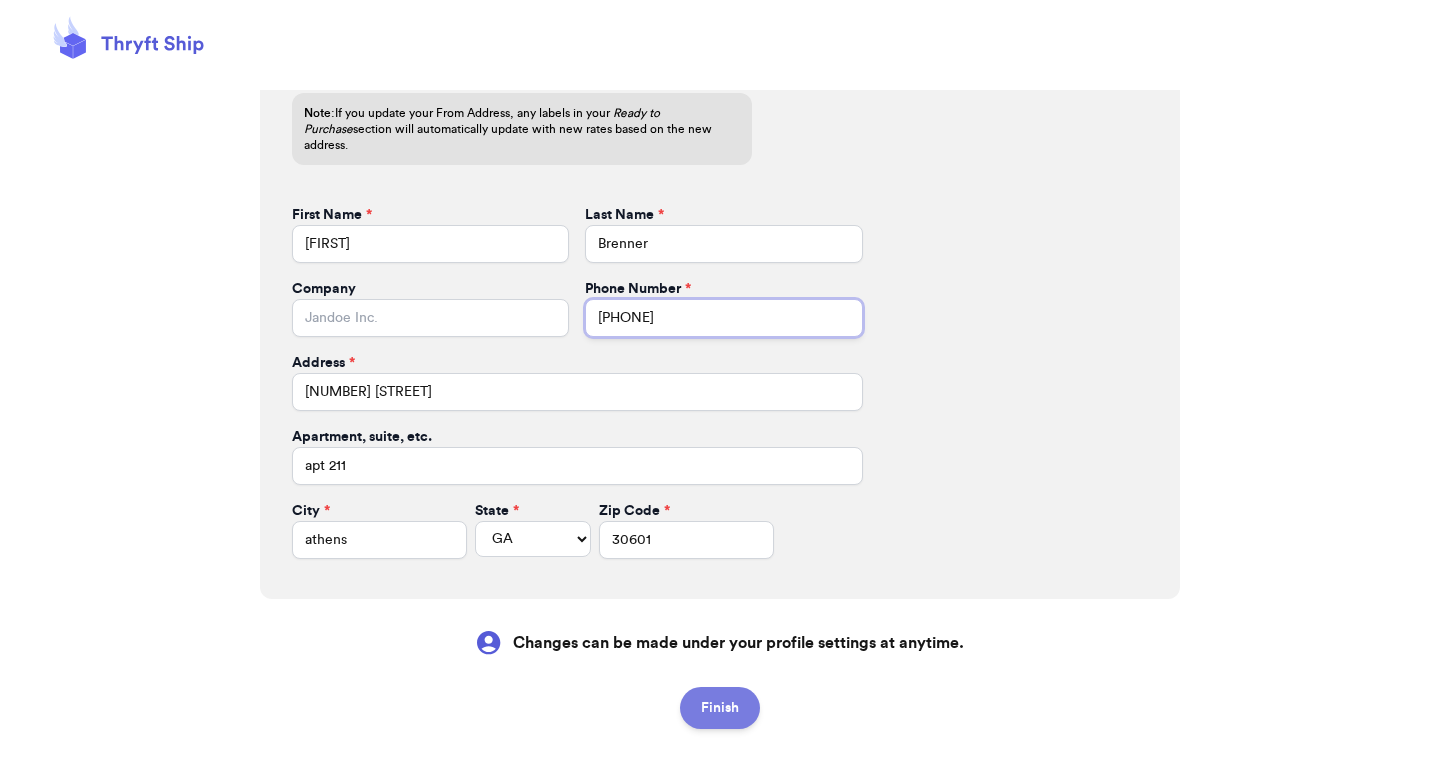 type on "0000000000" 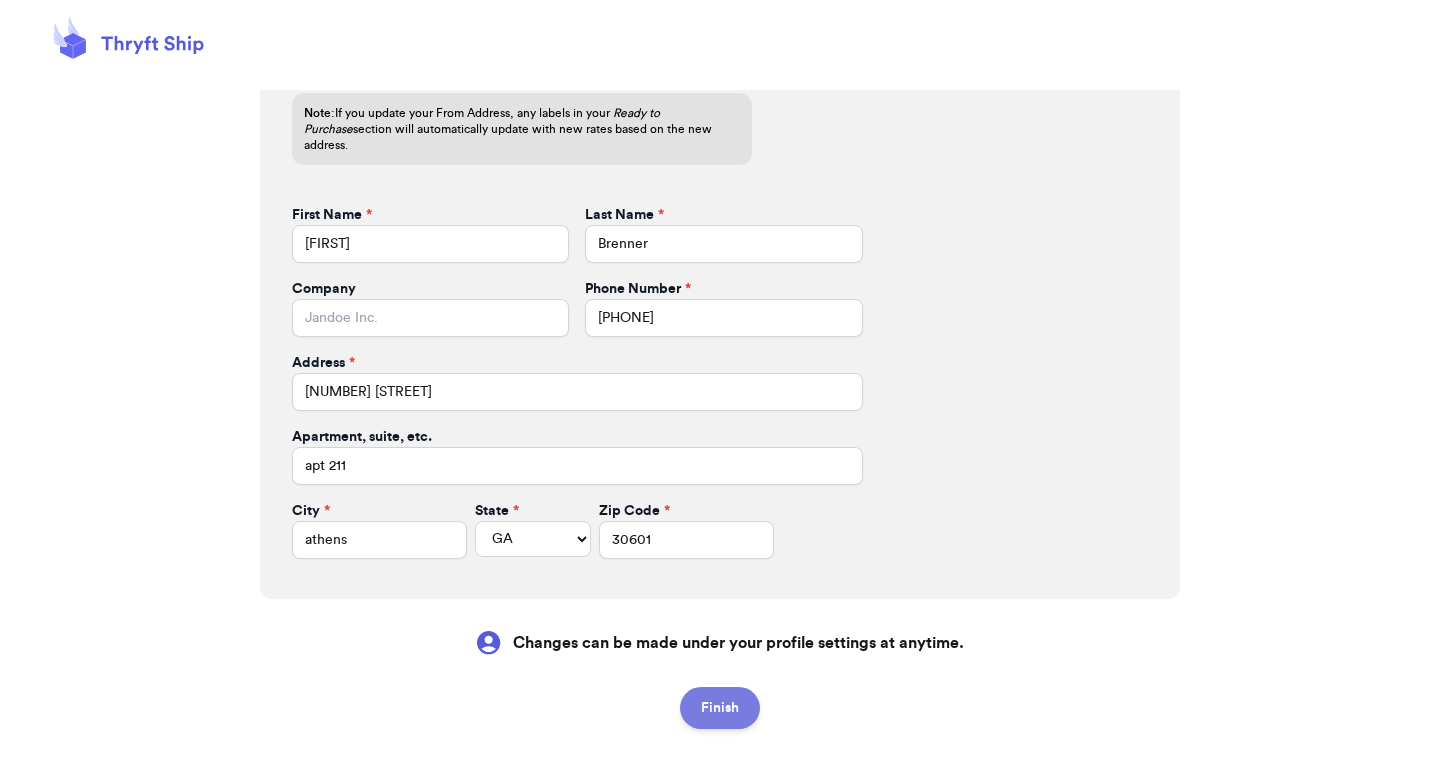 click on "Finish" at bounding box center [720, 708] 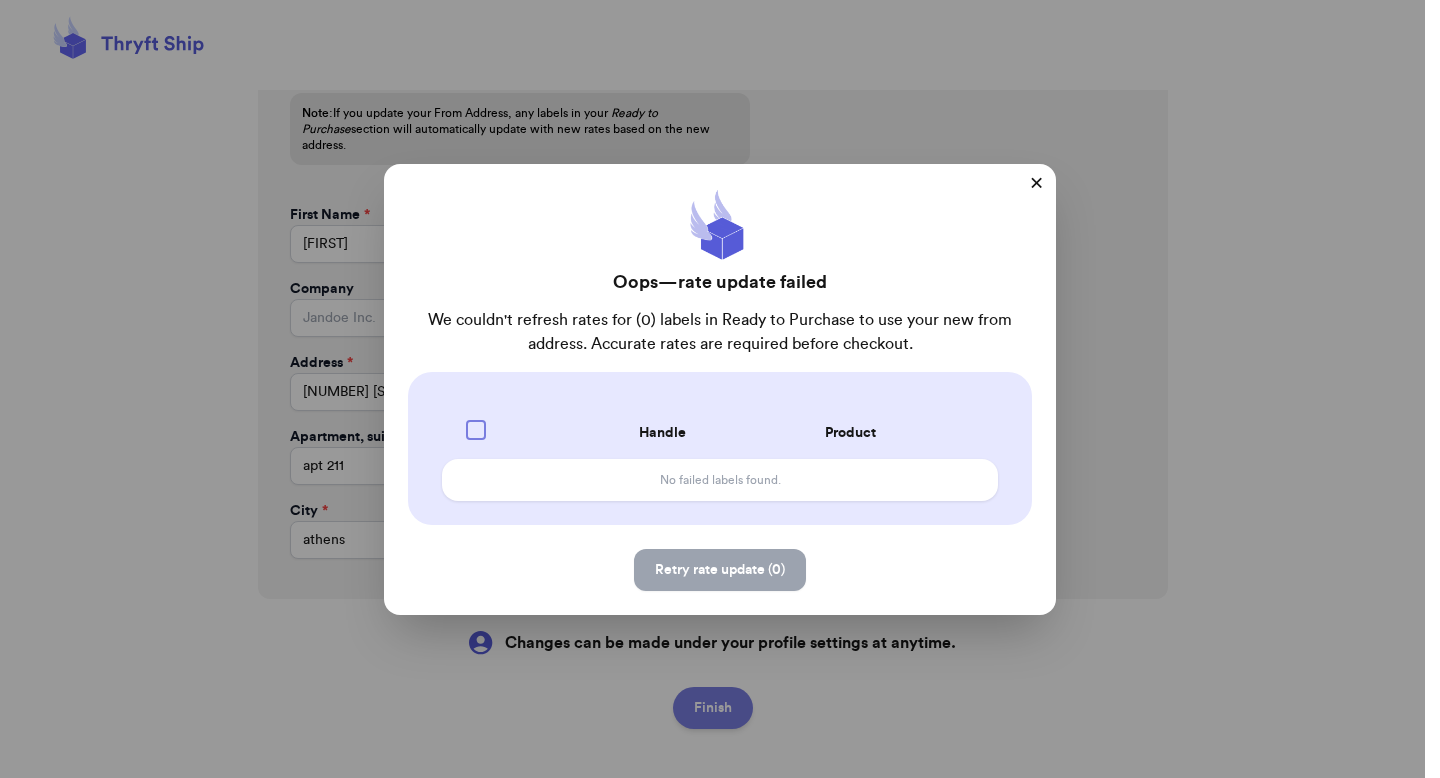 type 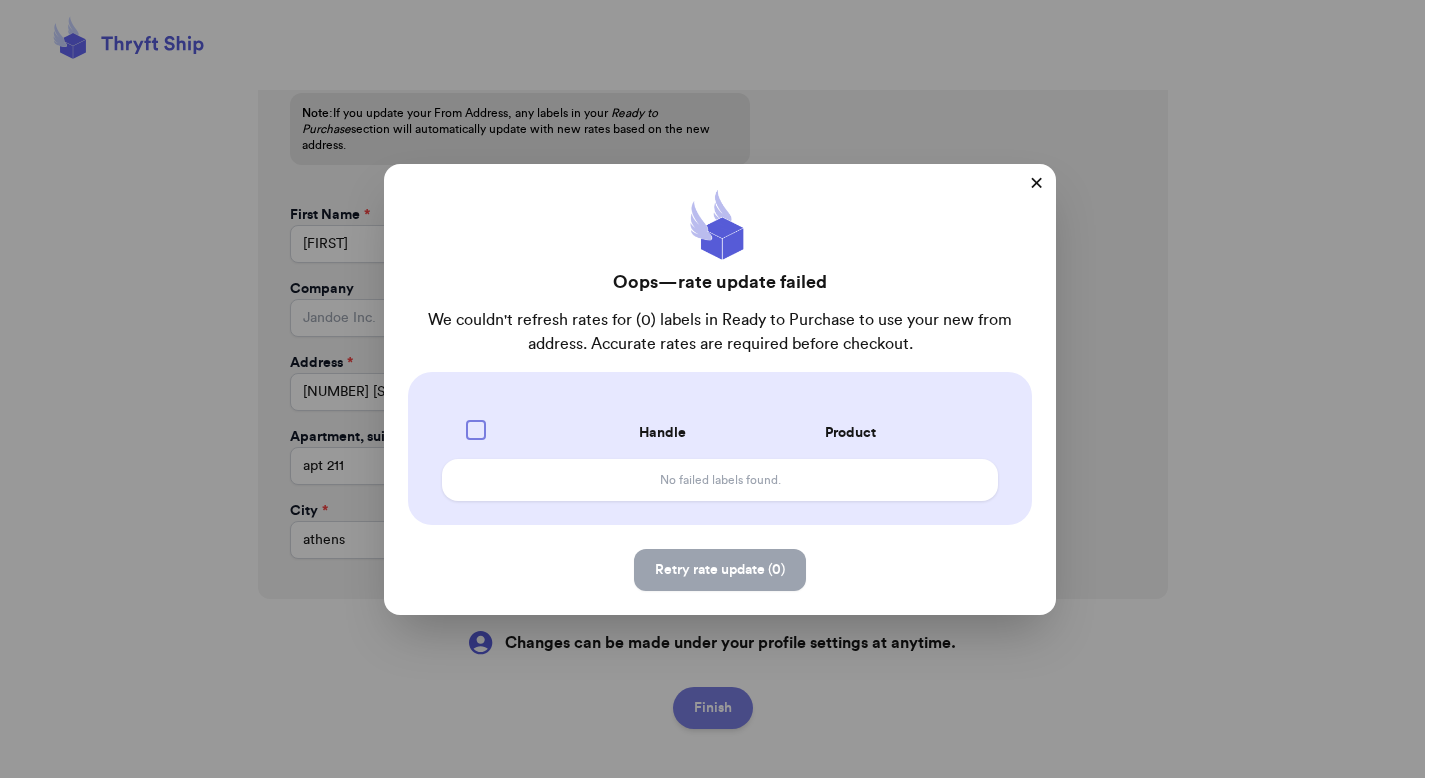 type 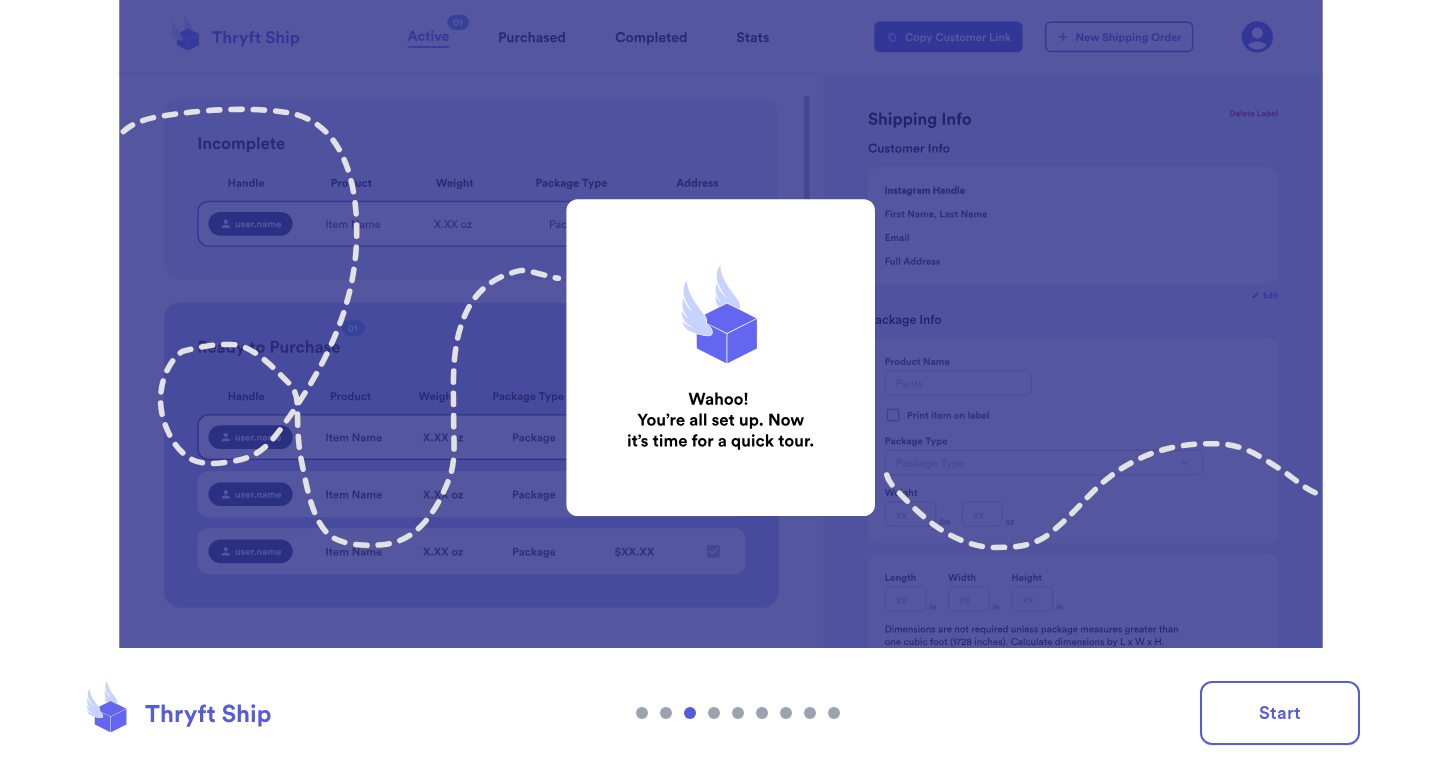 click on "Start" at bounding box center [720, 713] 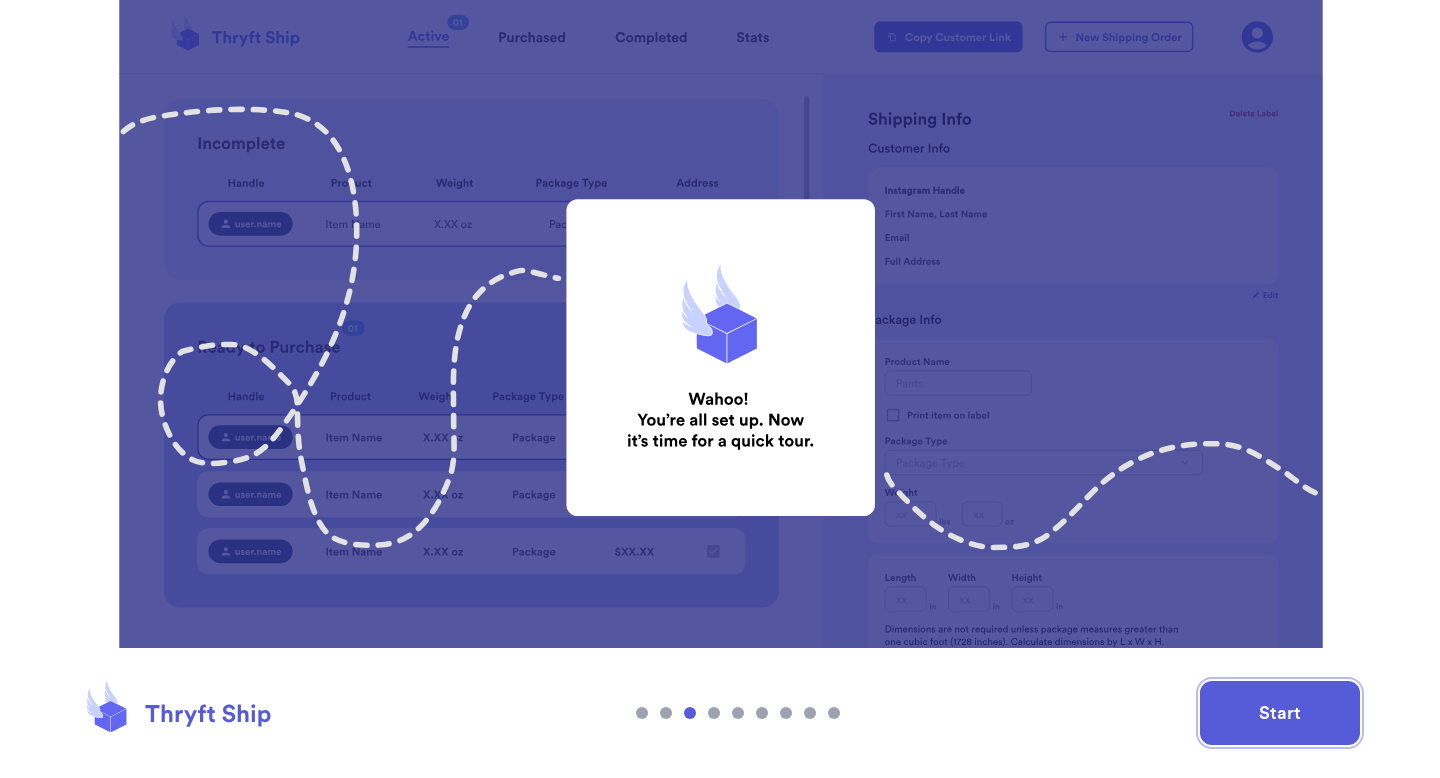 click on "Start" at bounding box center (1280, 713) 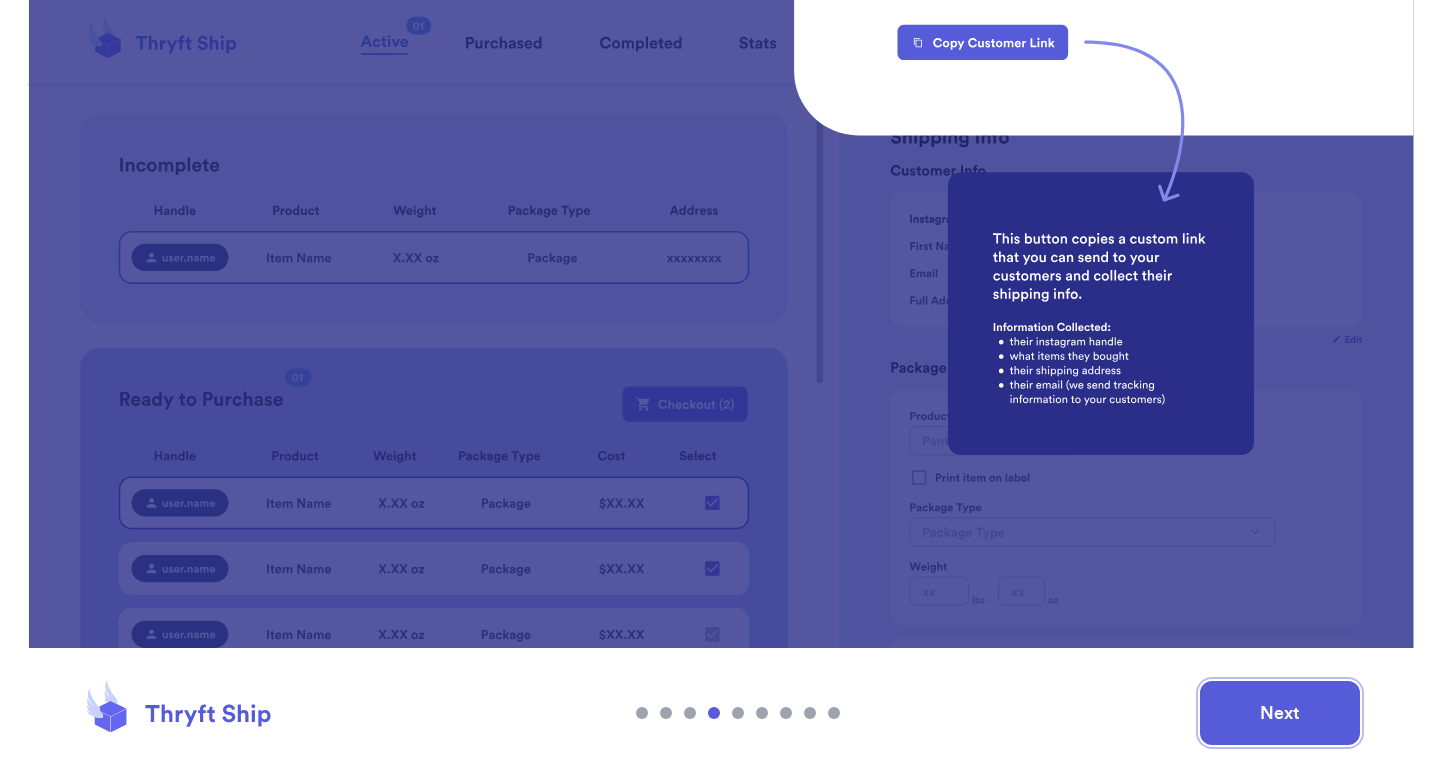 click on "Next" at bounding box center [1280, 713] 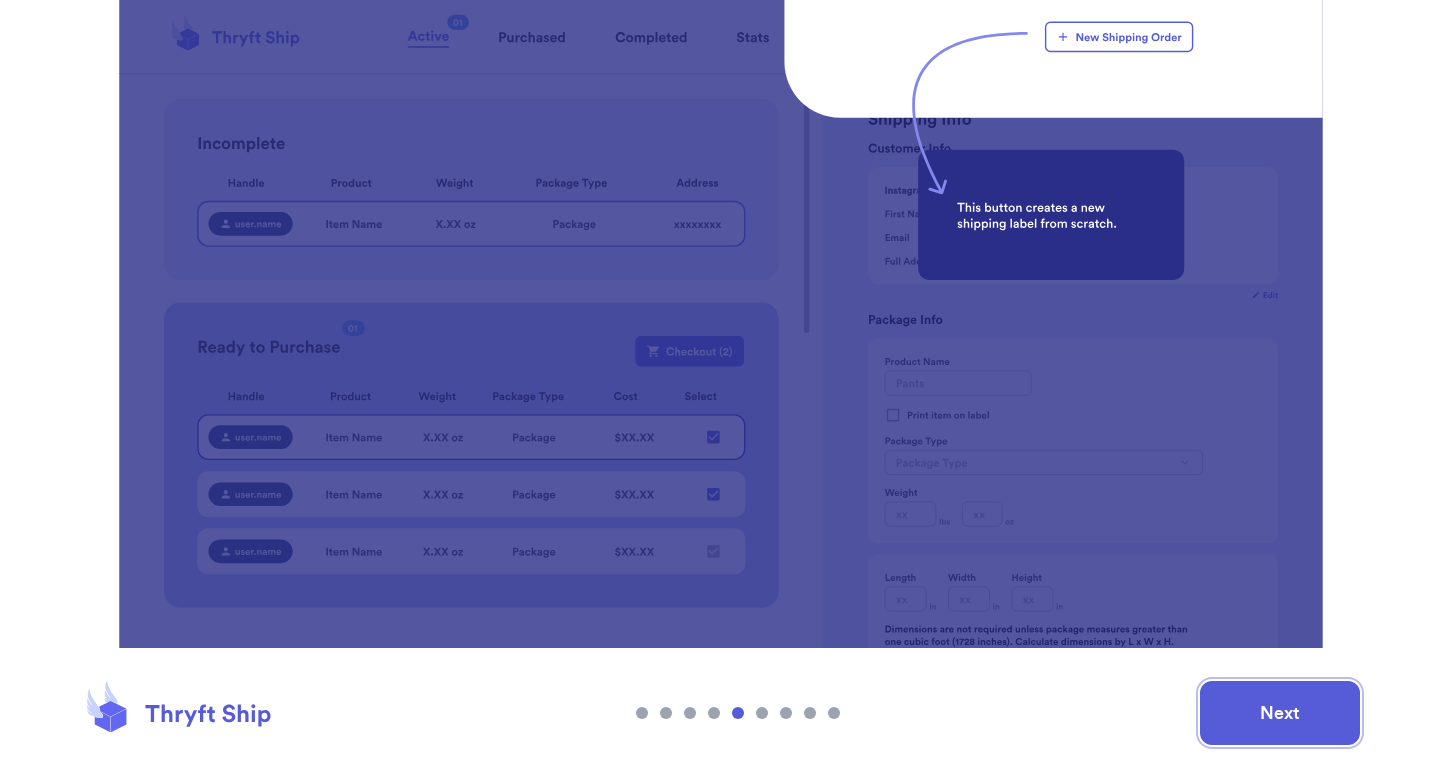 click on "Next" at bounding box center [1280, 713] 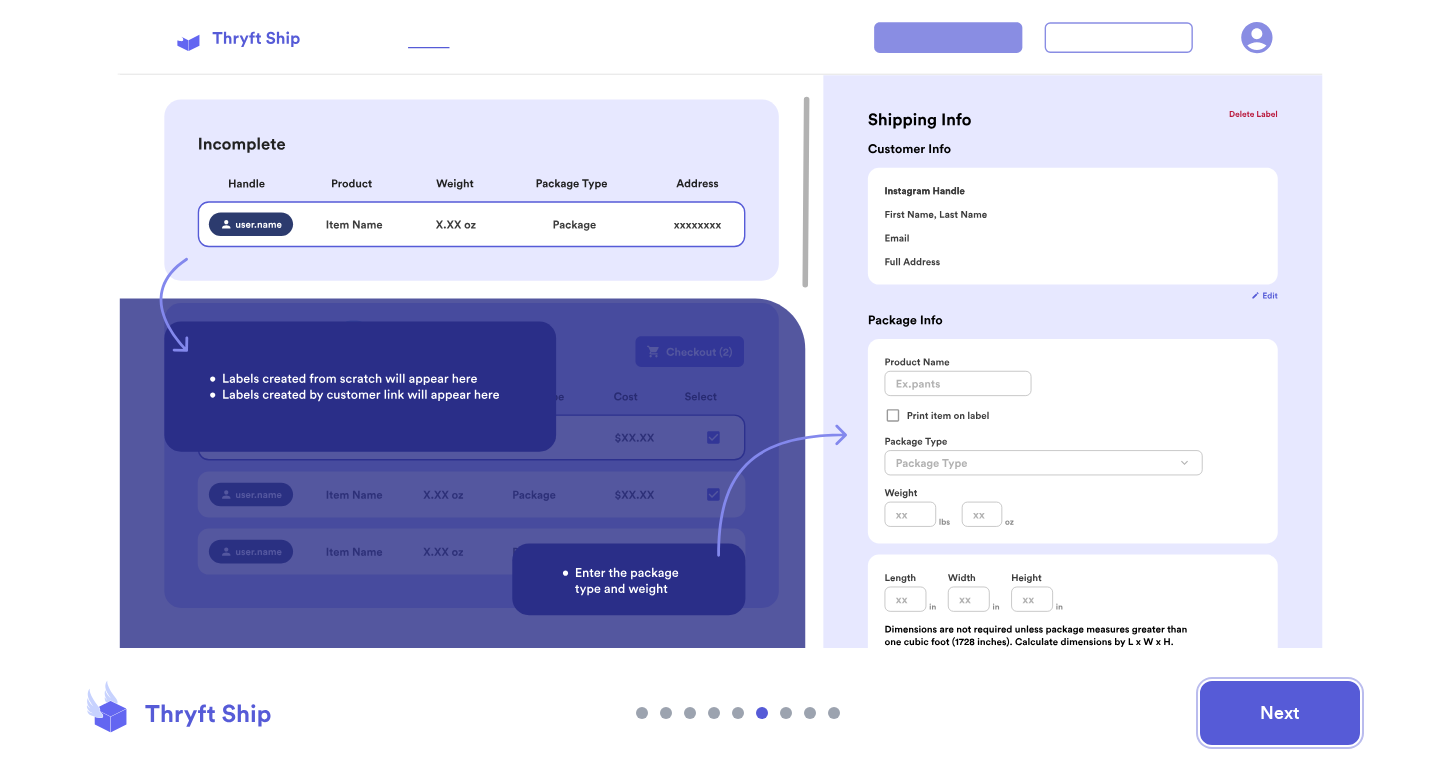click on "Next" at bounding box center [1280, 713] 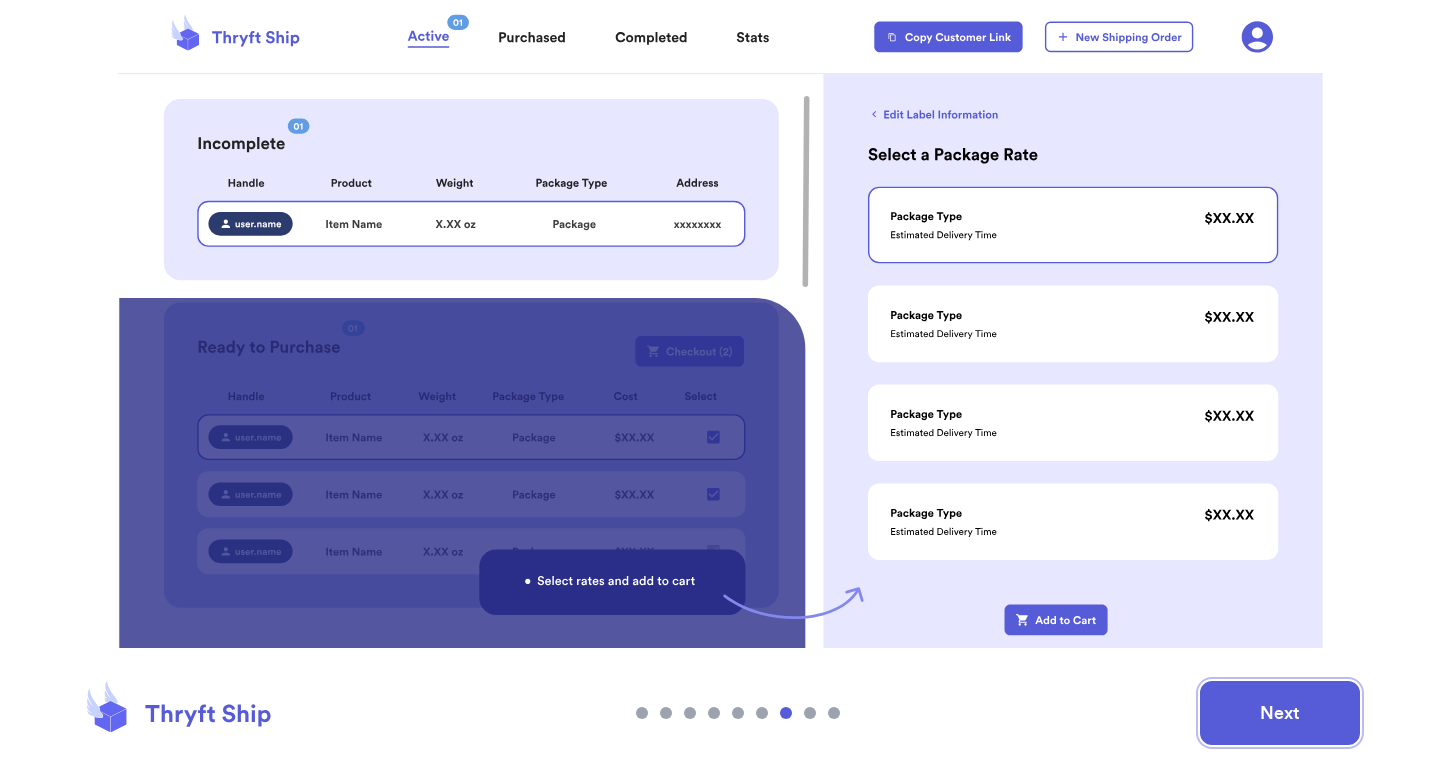 click on "Next" at bounding box center [1280, 713] 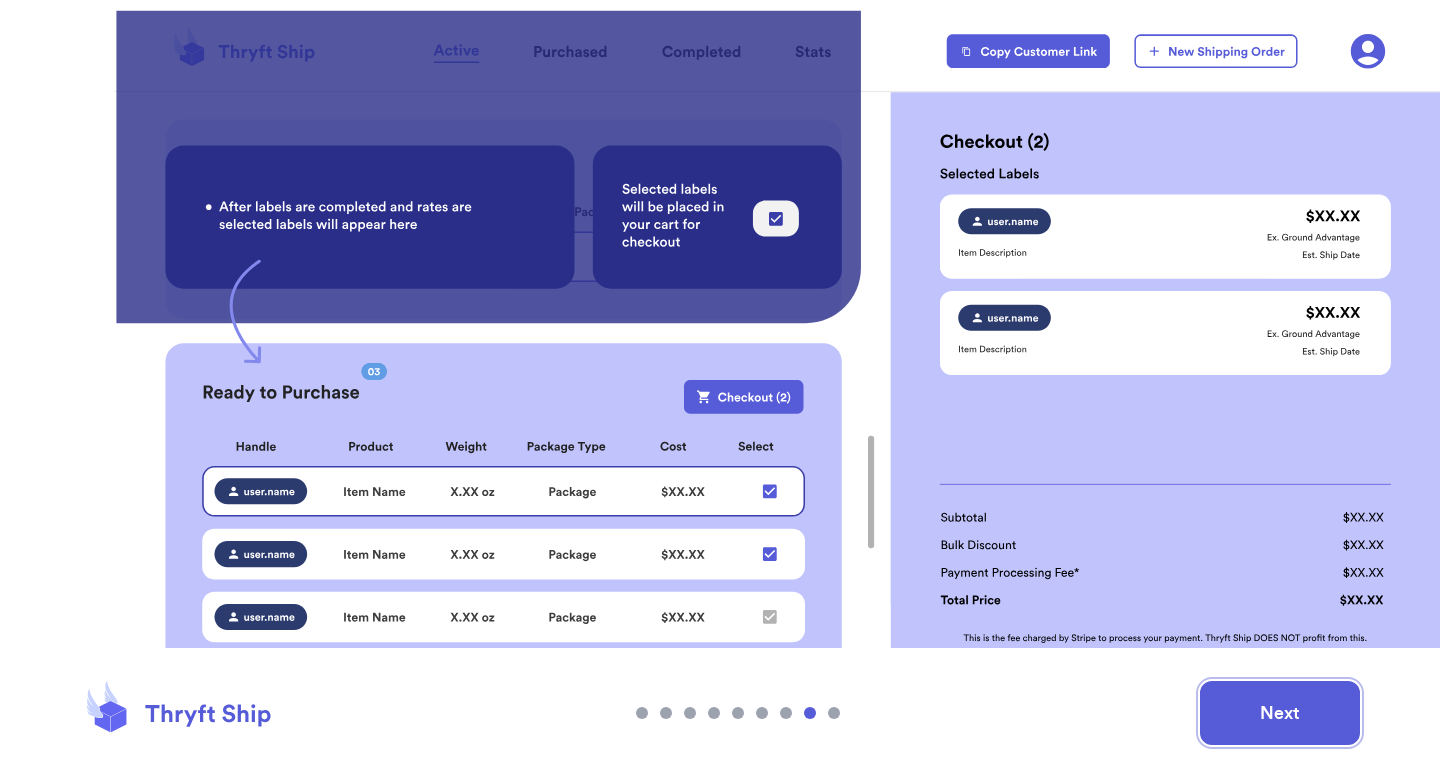 click on "Next" at bounding box center (1280, 713) 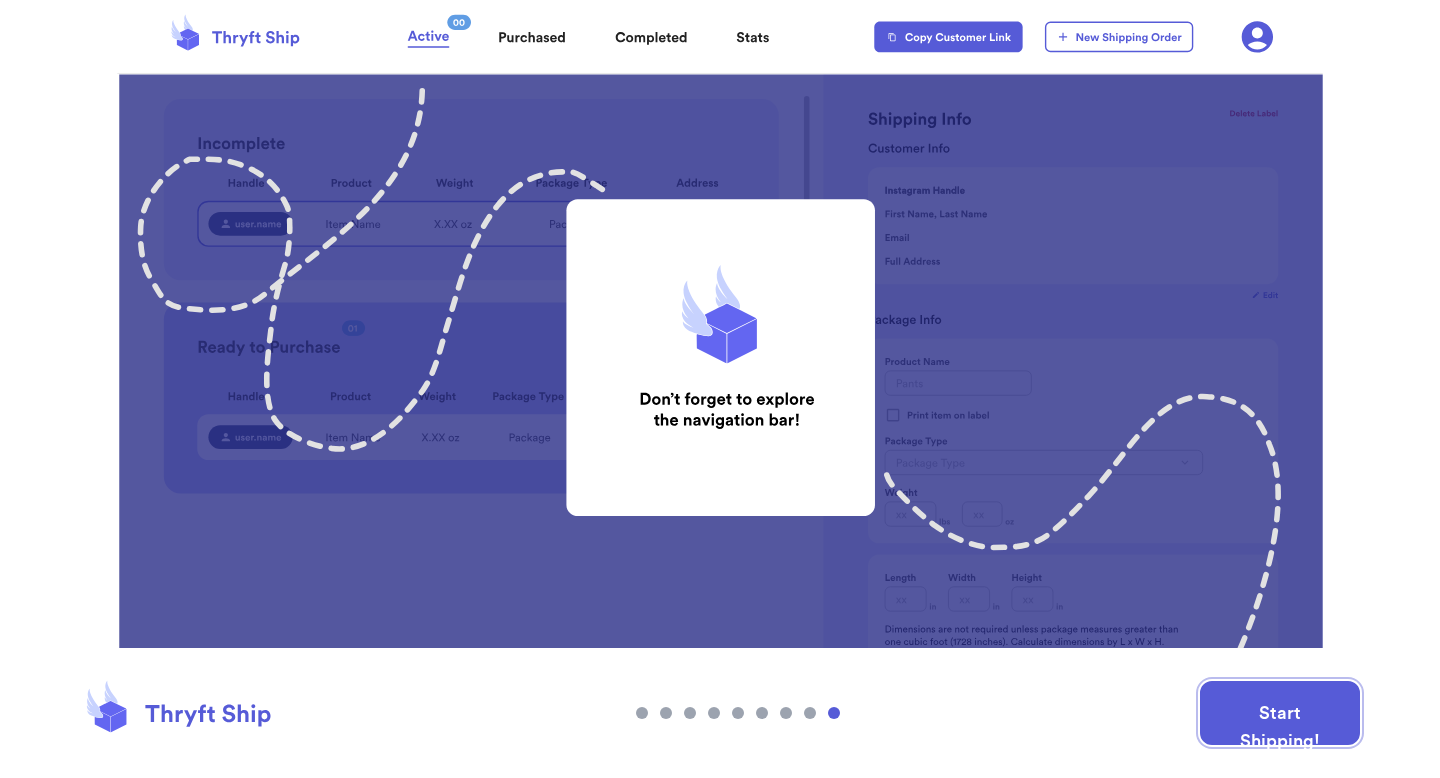 click on "Start Shipping!" at bounding box center [1280, 713] 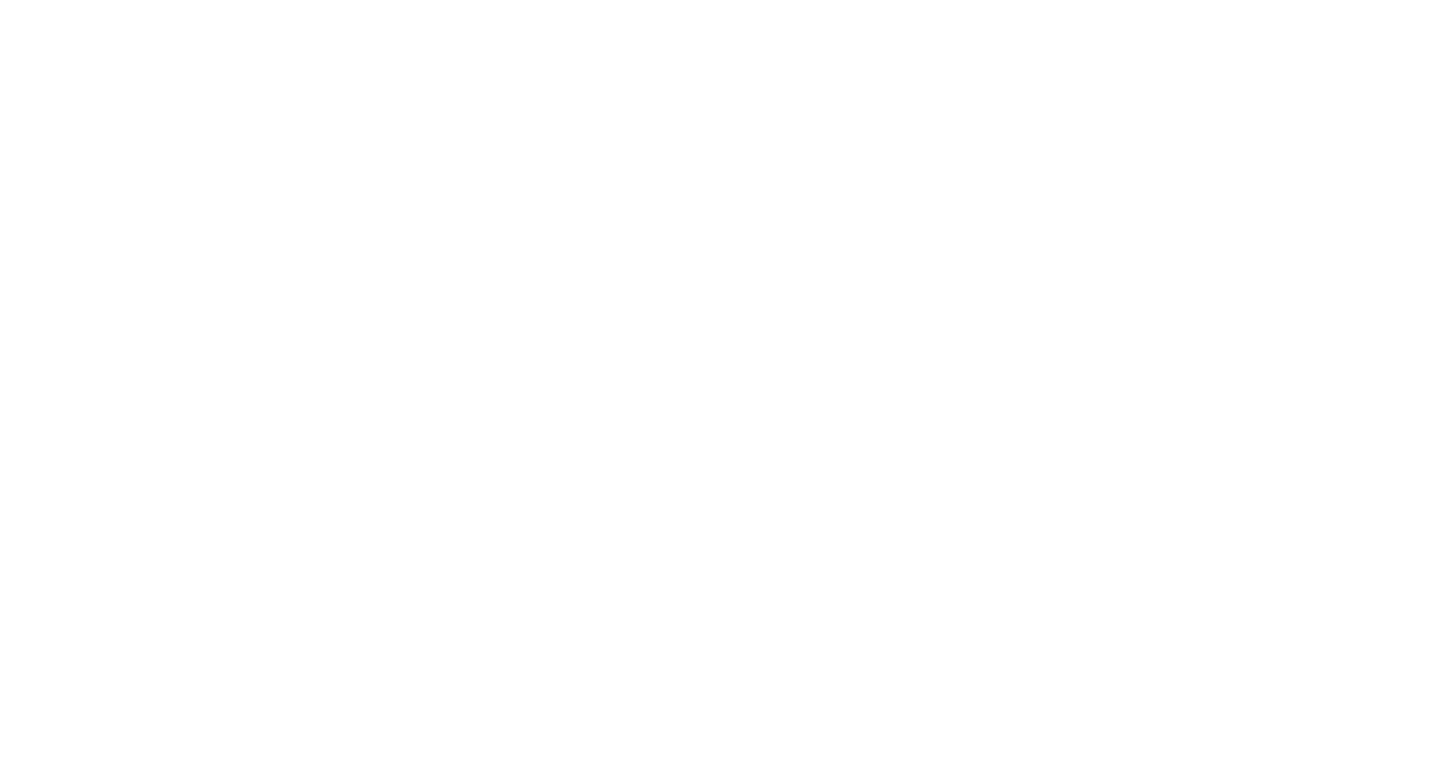 scroll, scrollTop: 0, scrollLeft: 0, axis: both 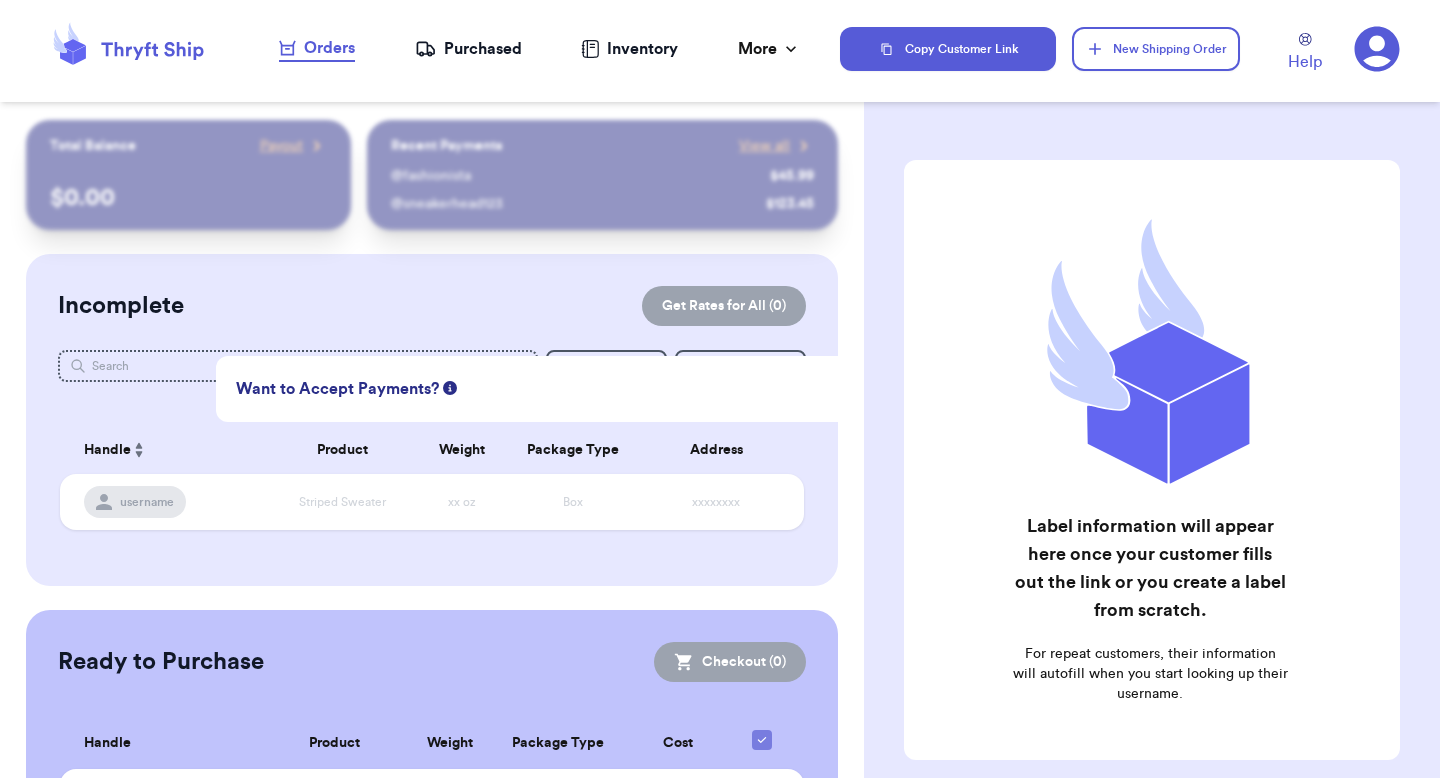 click on "Want to Accept Payments? Setup Payments Now" at bounding box center (720, 389) 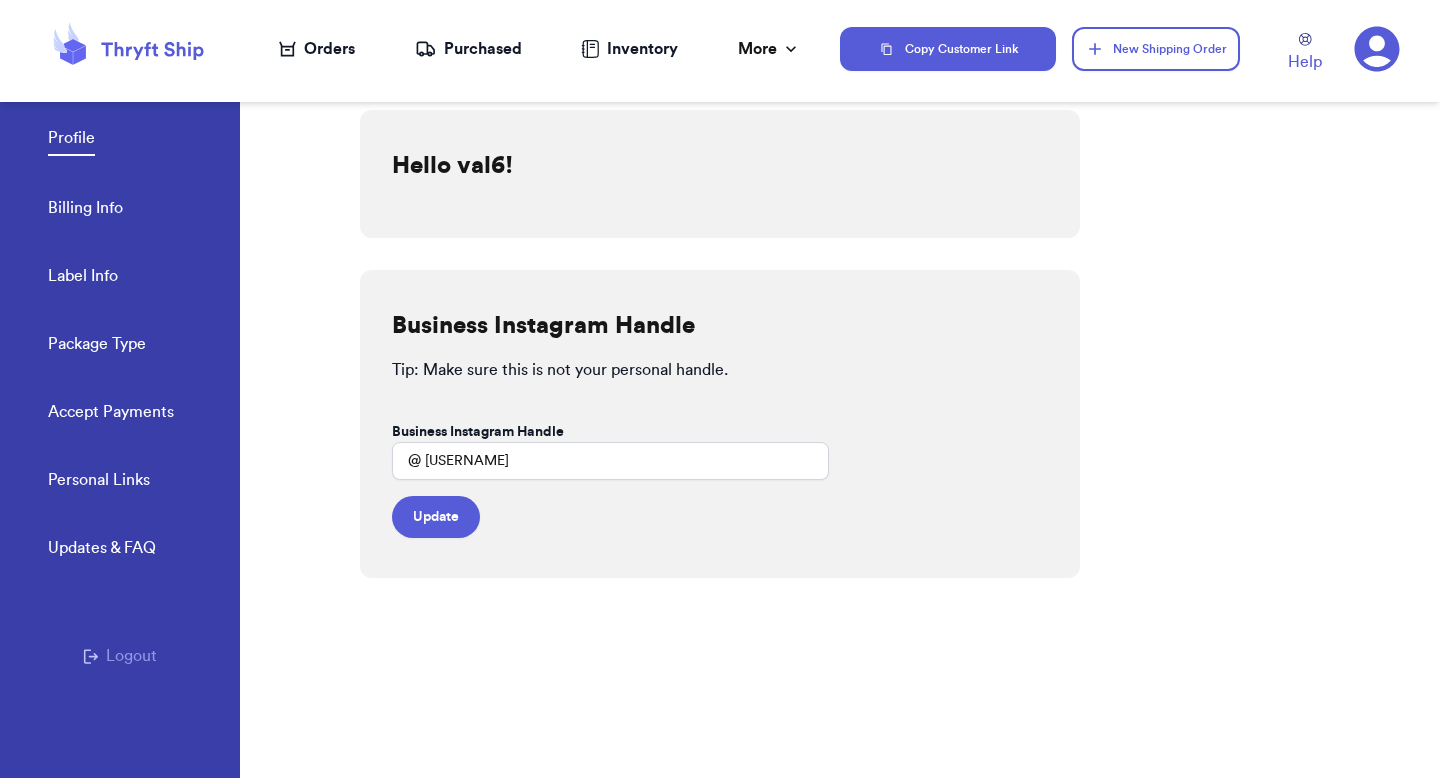 click on "Accept Payments" at bounding box center (111, 414) 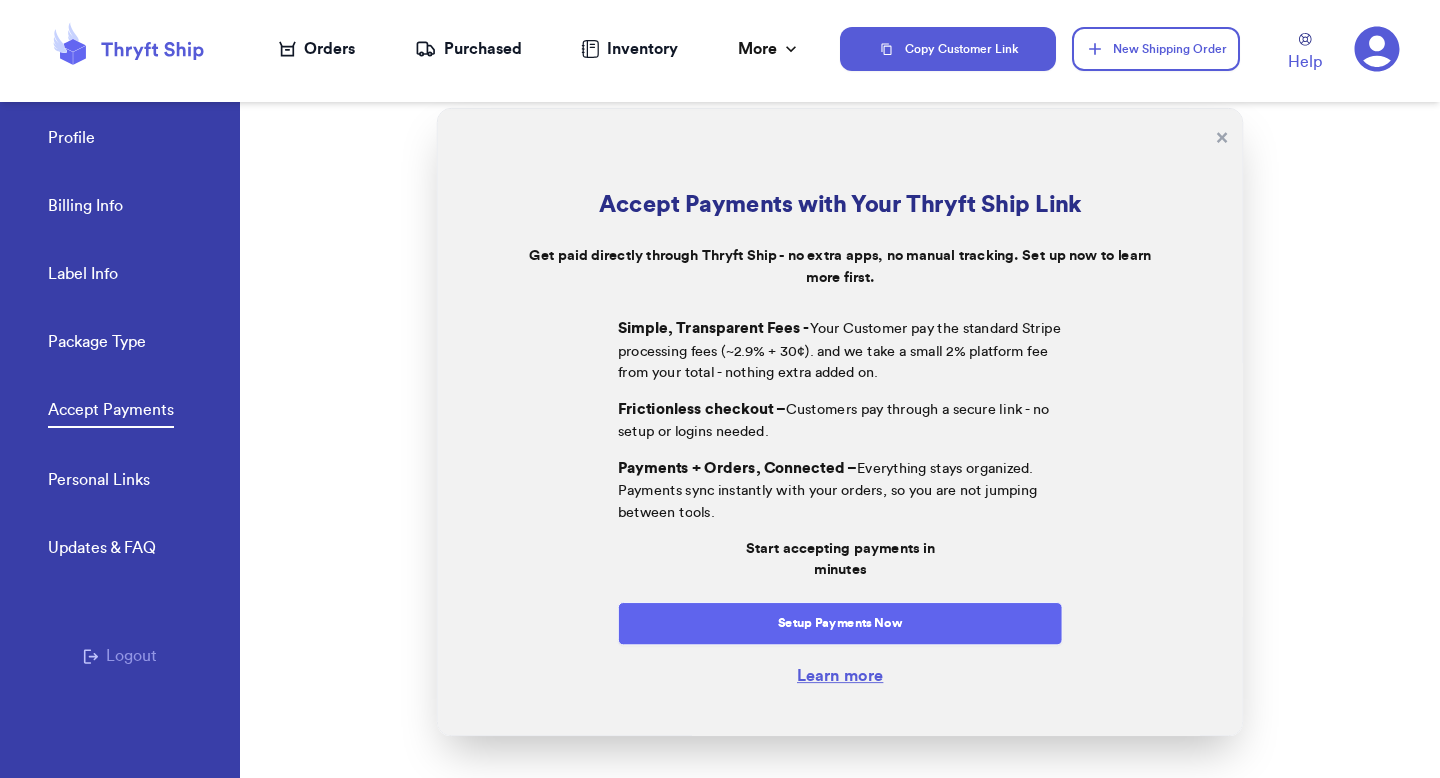 click on "Setup Payments Now" at bounding box center [840, 623] 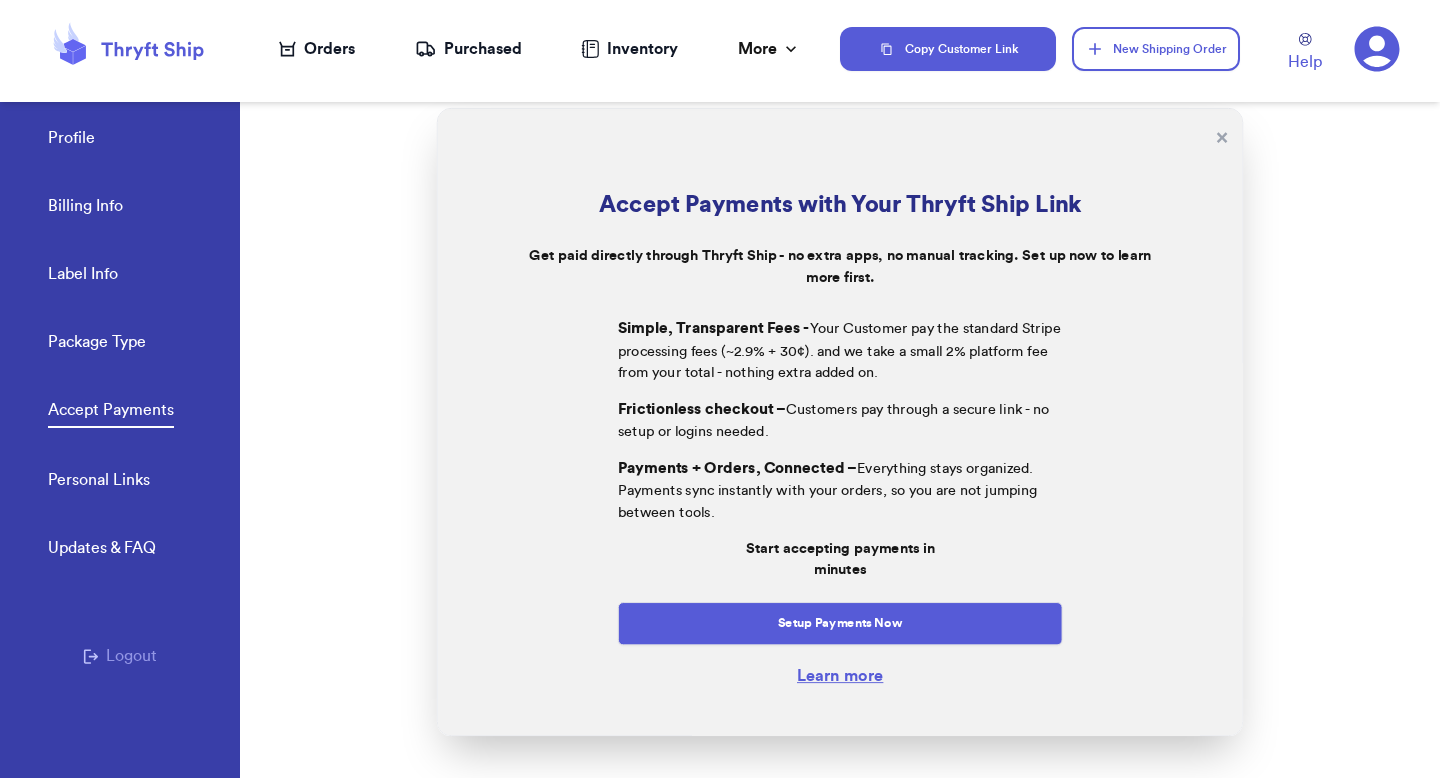 scroll, scrollTop: 35, scrollLeft: 0, axis: vertical 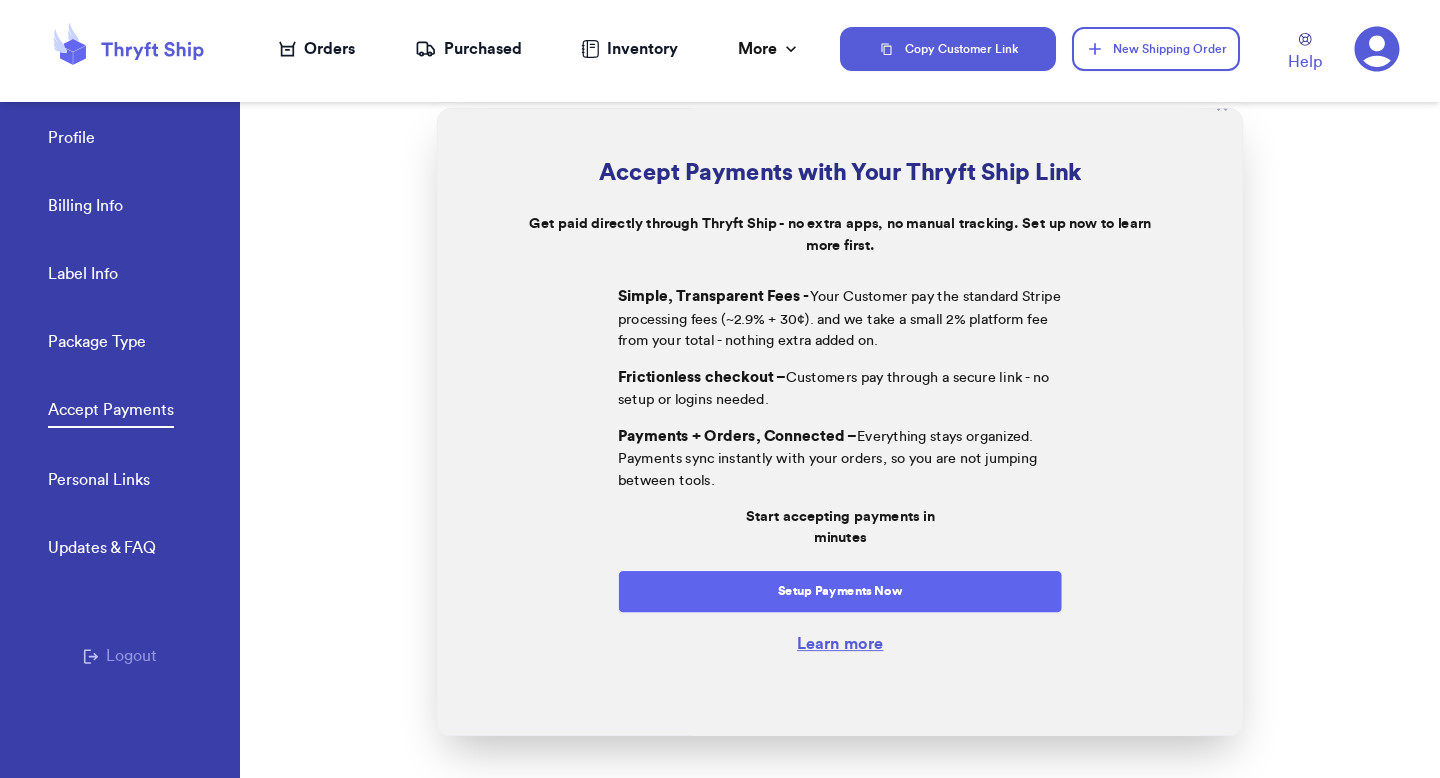click on "Setup Payments Now" at bounding box center (840, 591) 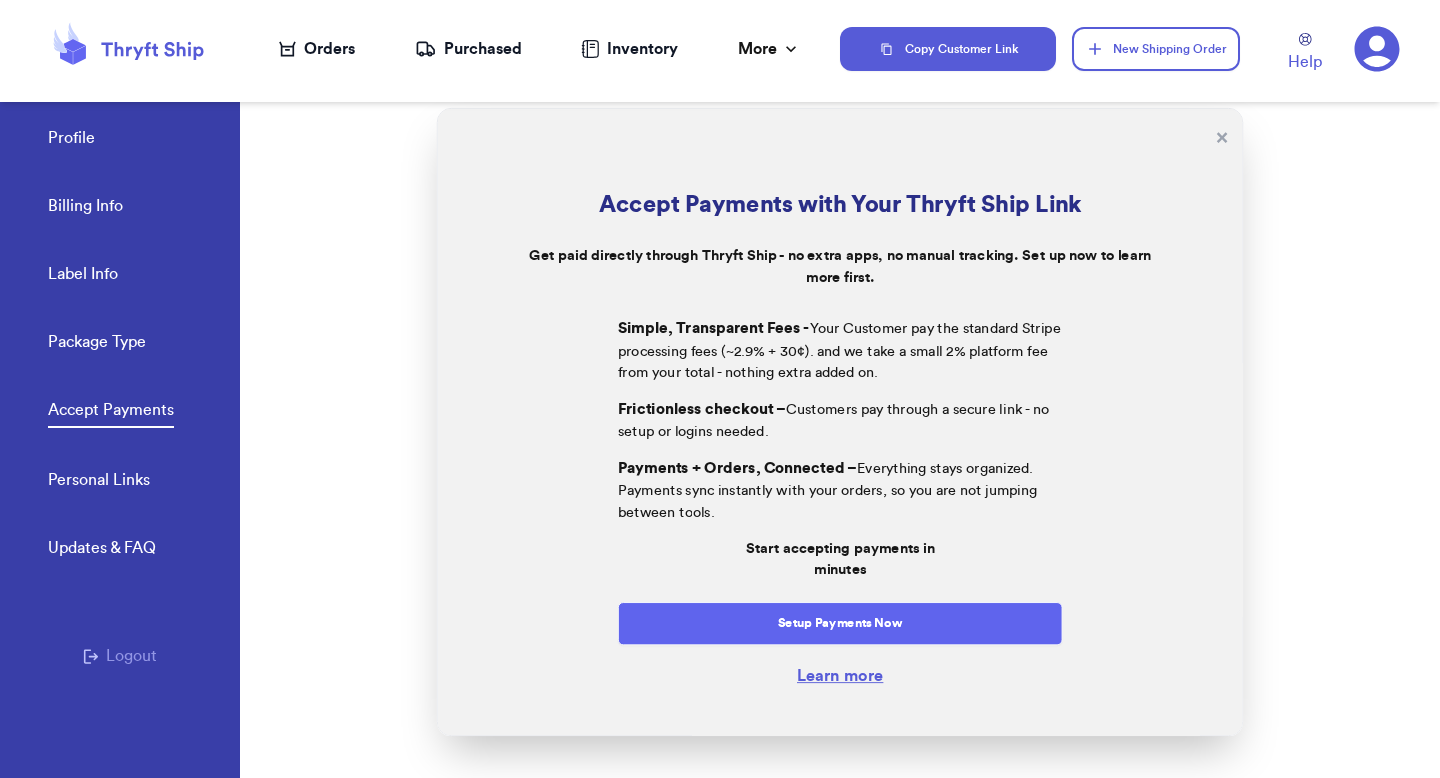 scroll, scrollTop: 35, scrollLeft: 0, axis: vertical 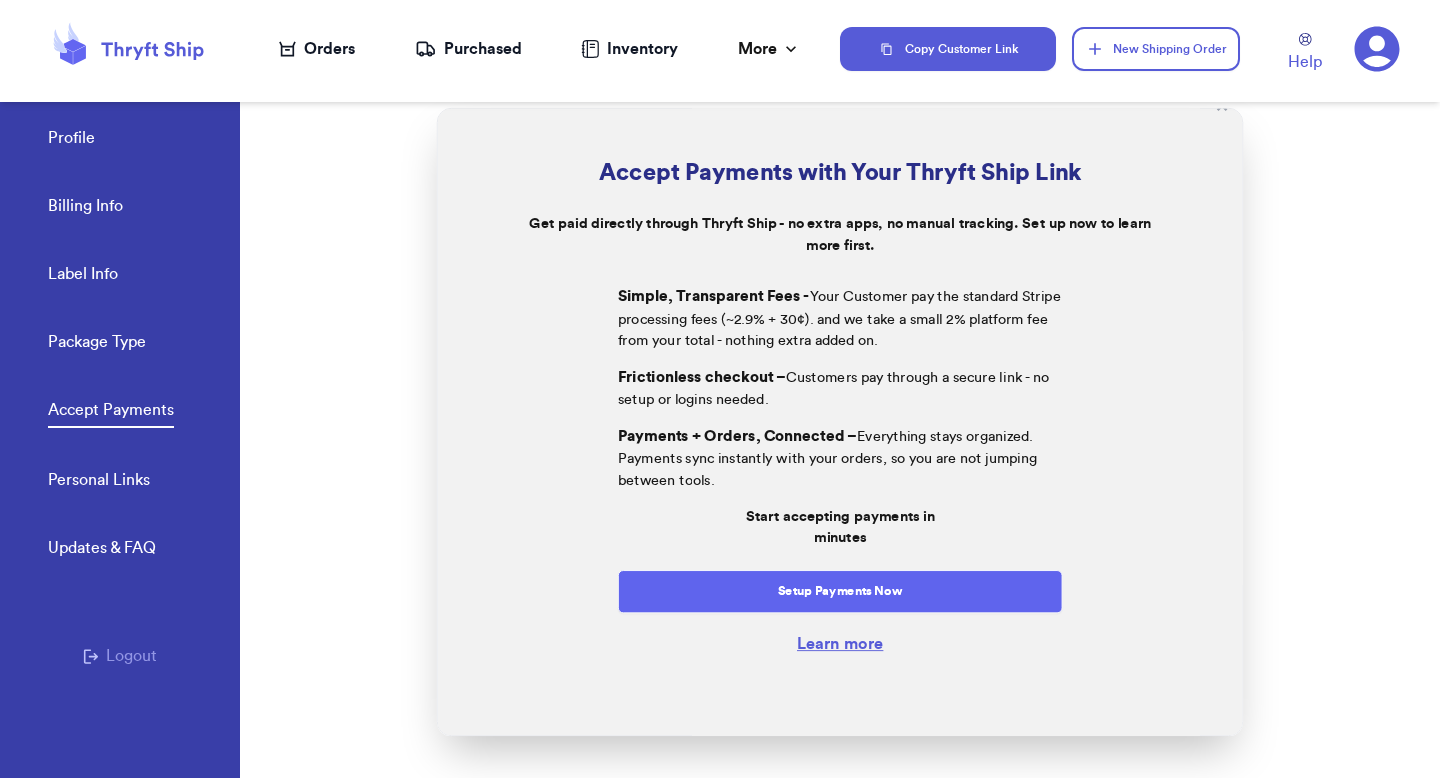 click on "Setup Payments Now" at bounding box center (840, 591) 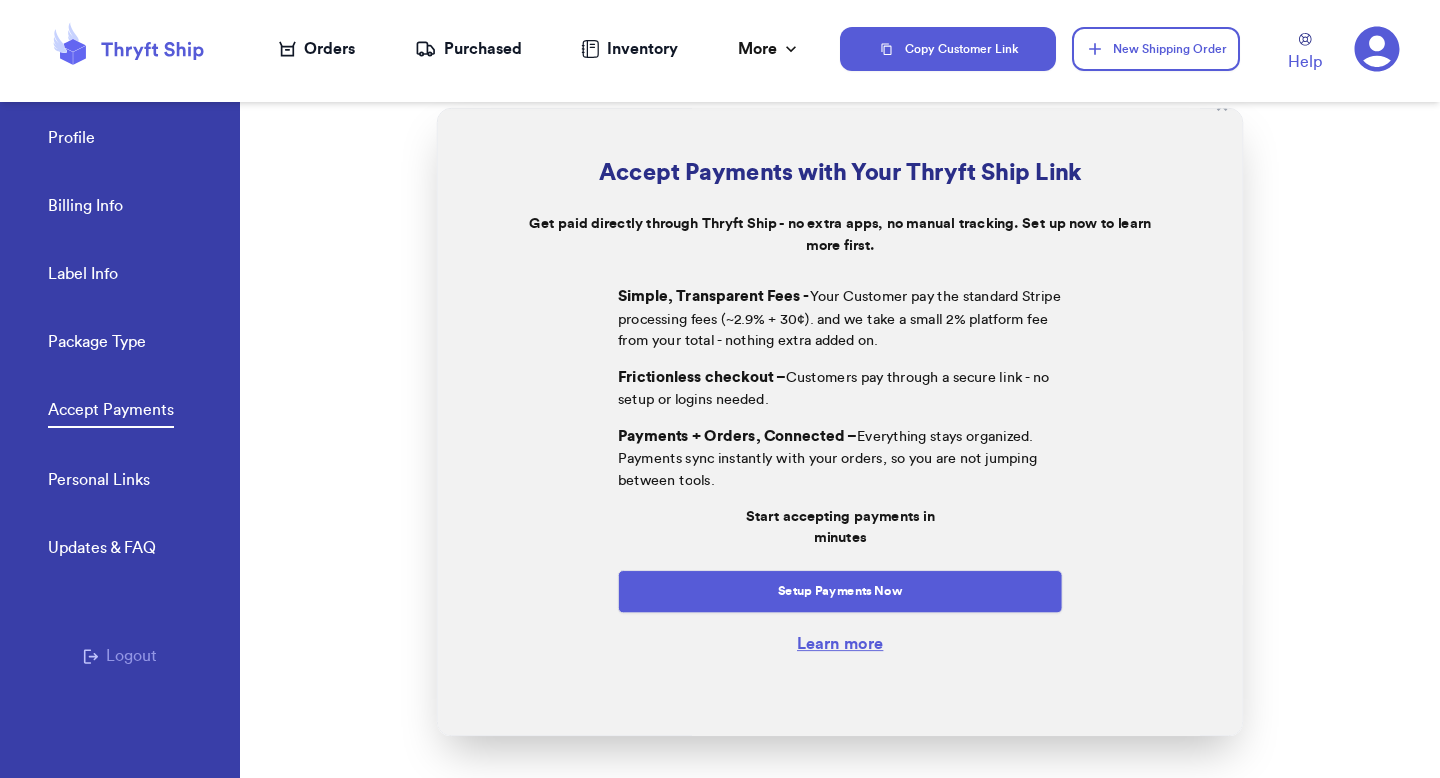 scroll, scrollTop: 0, scrollLeft: 0, axis: both 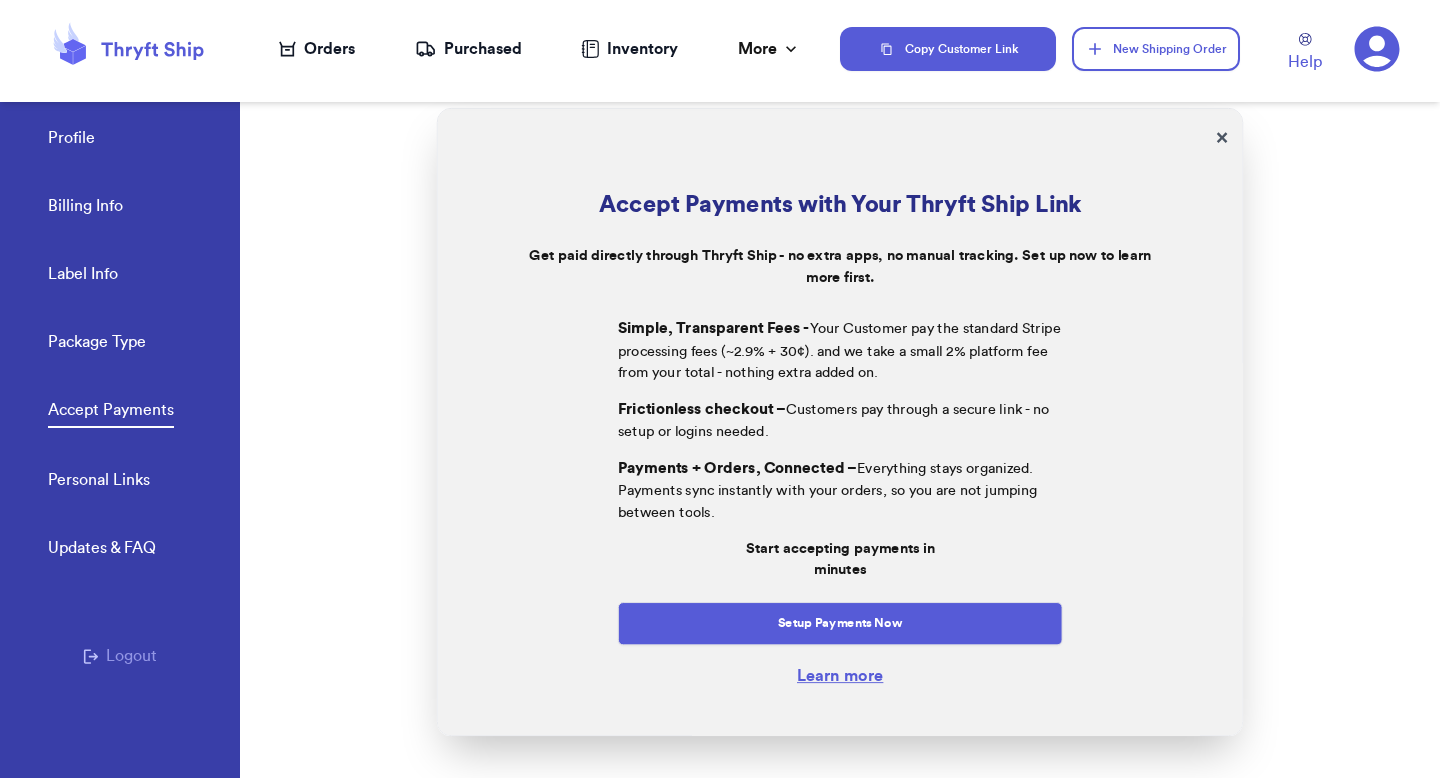 click on "×" at bounding box center (1221, 137) 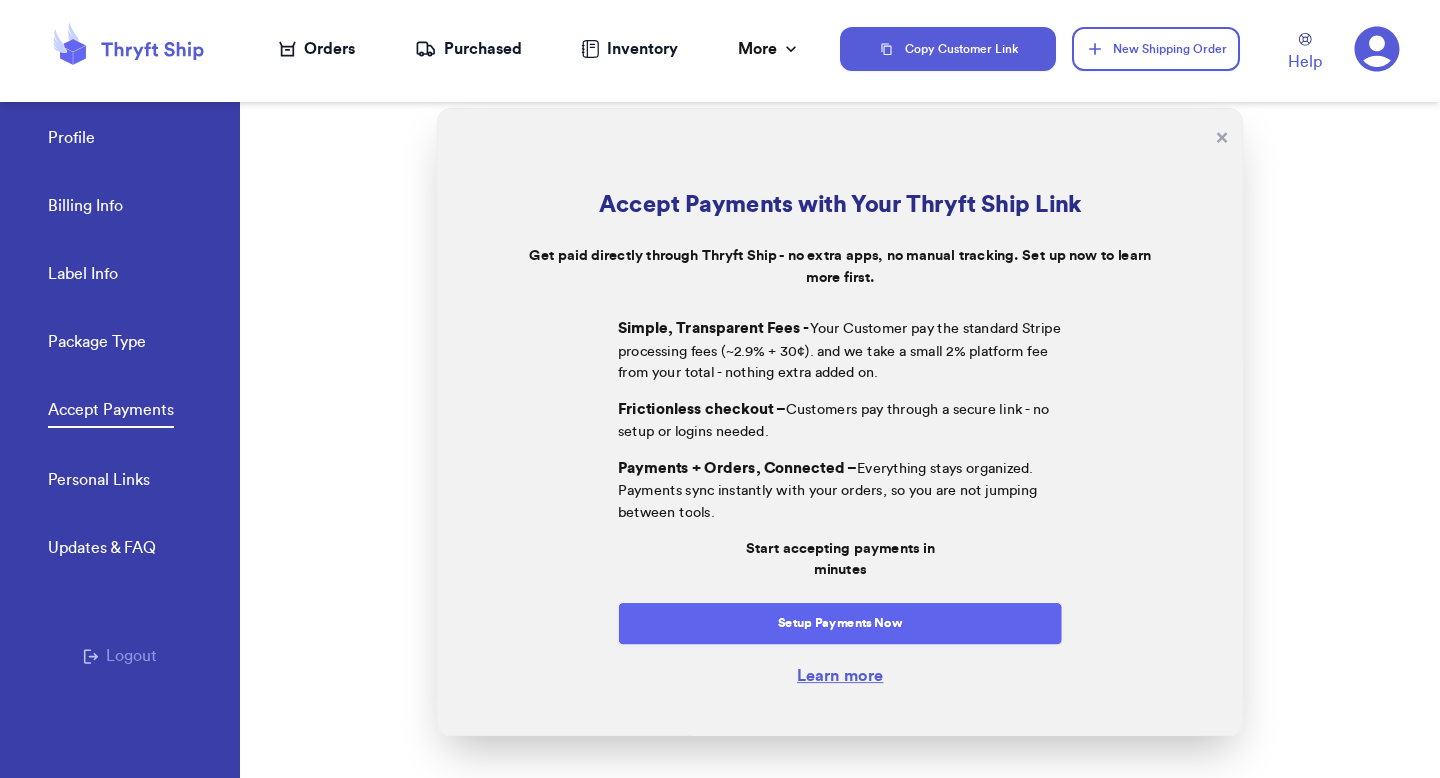 click on "Setup Payments Now" at bounding box center [840, 623] 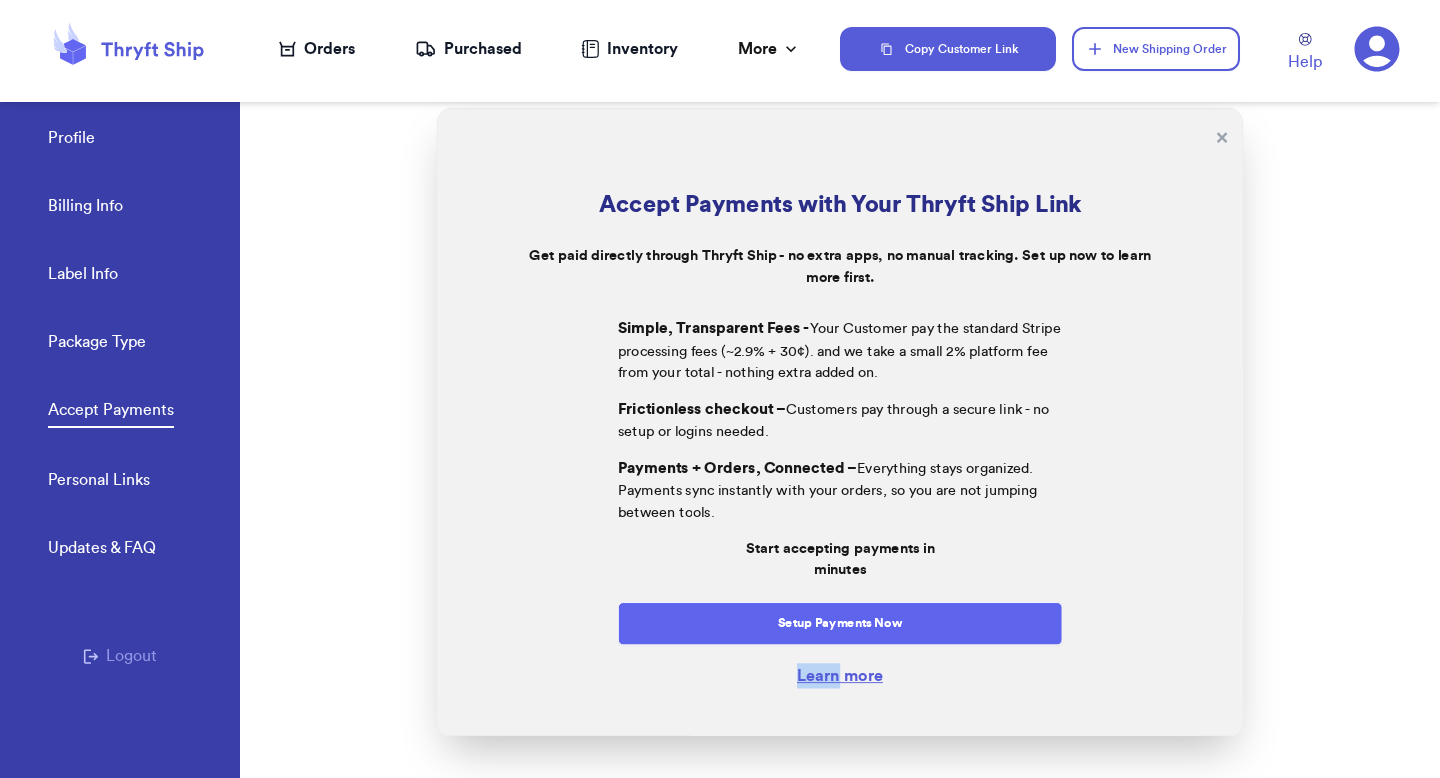 click on "Setup Payments Now" at bounding box center [840, 623] 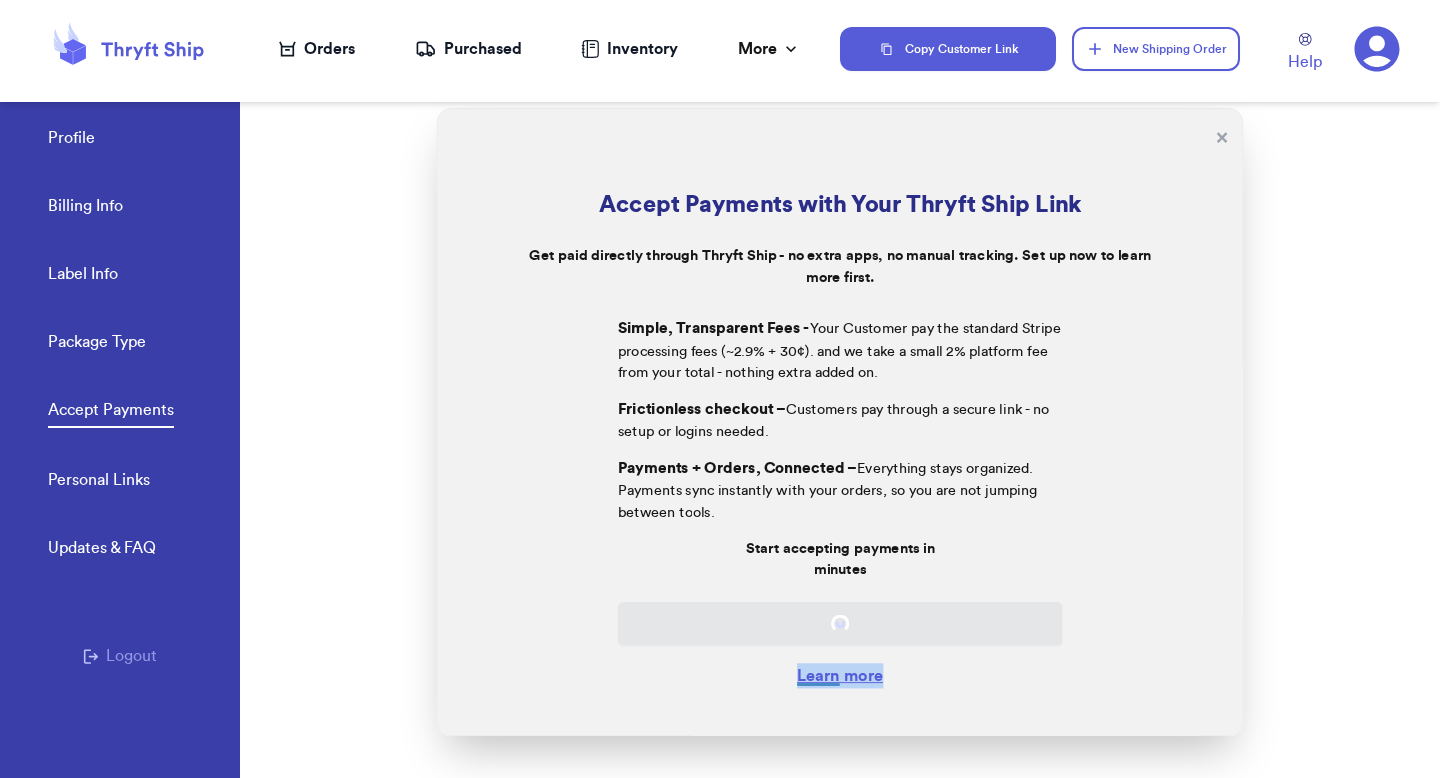 click at bounding box center (840, 623) 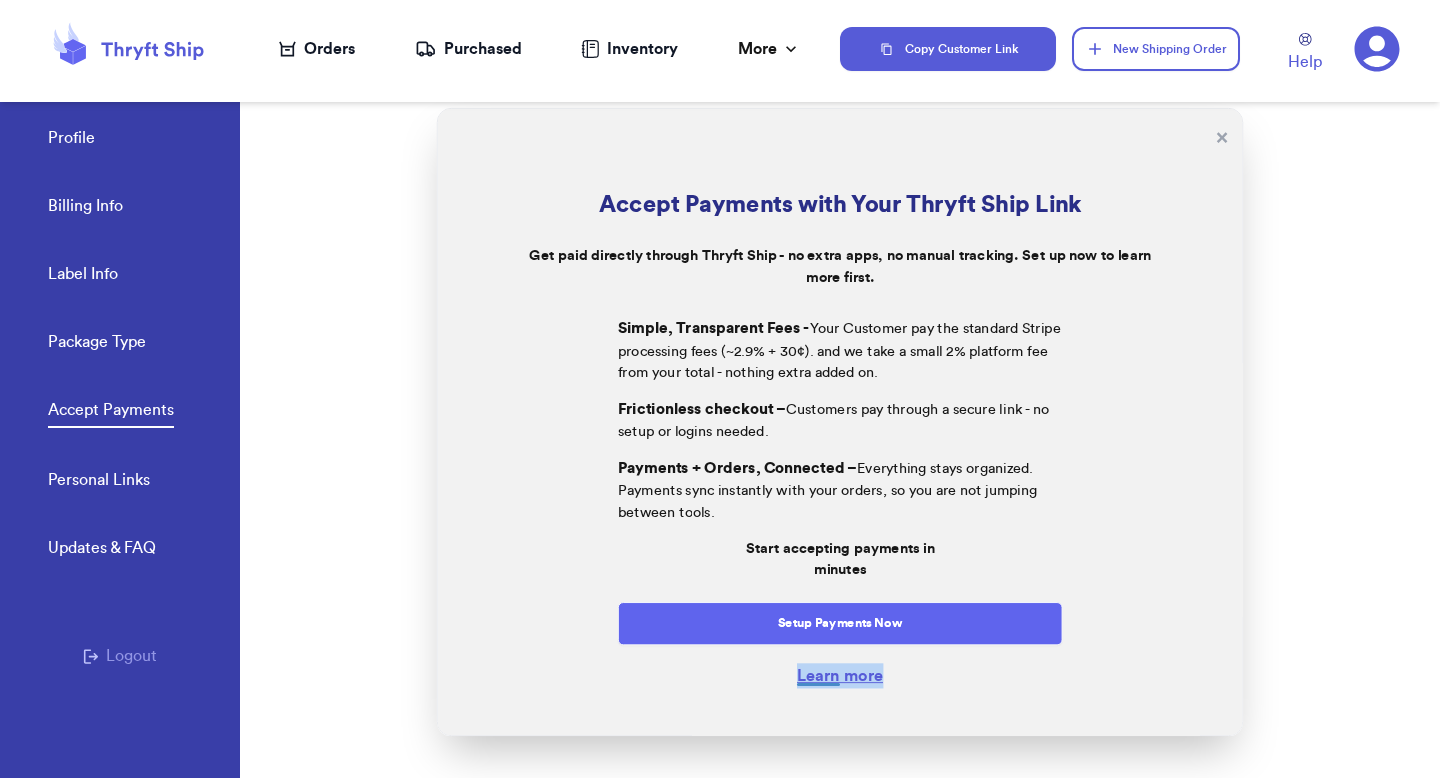 click on "Setup Payments Now" at bounding box center [840, 623] 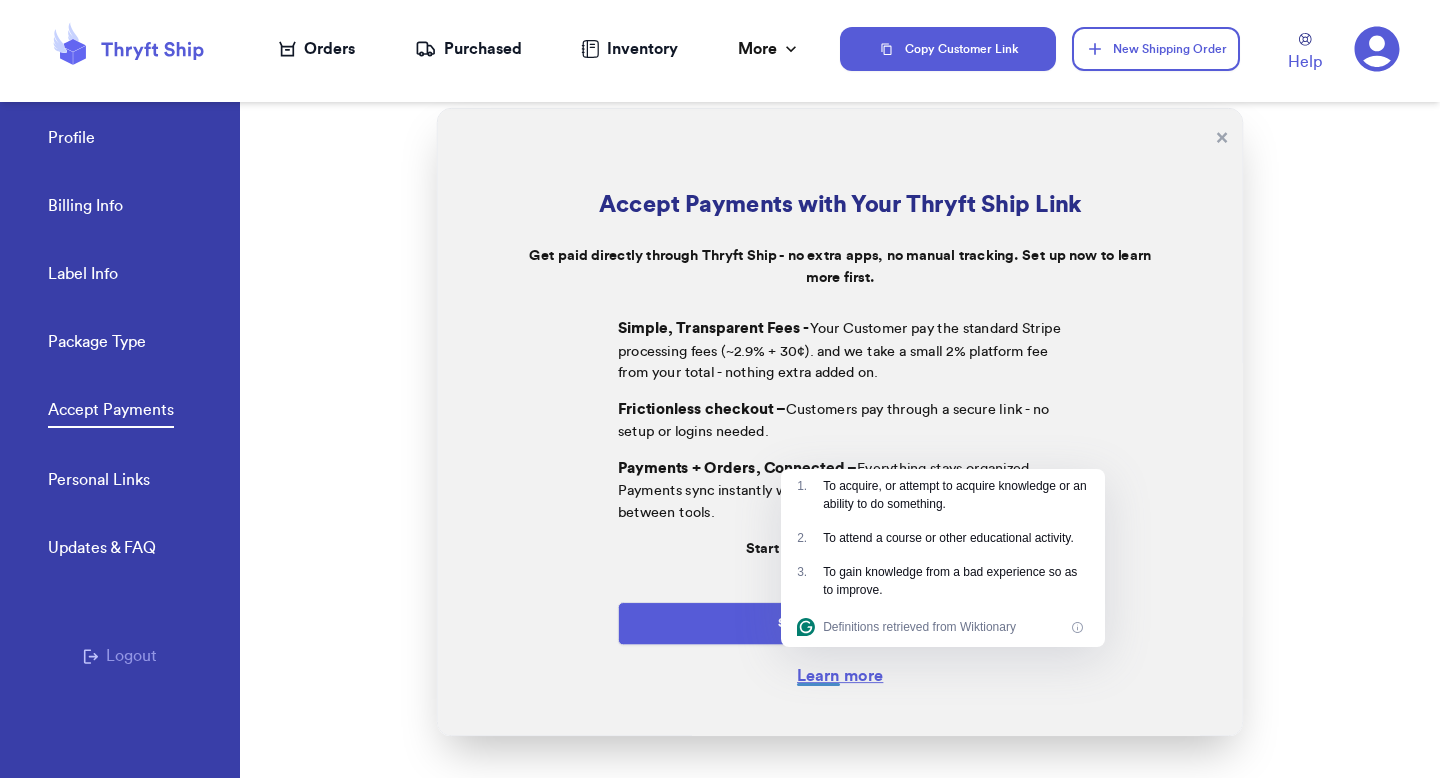 click on "Start accepting payments in minutes" at bounding box center [840, 558] 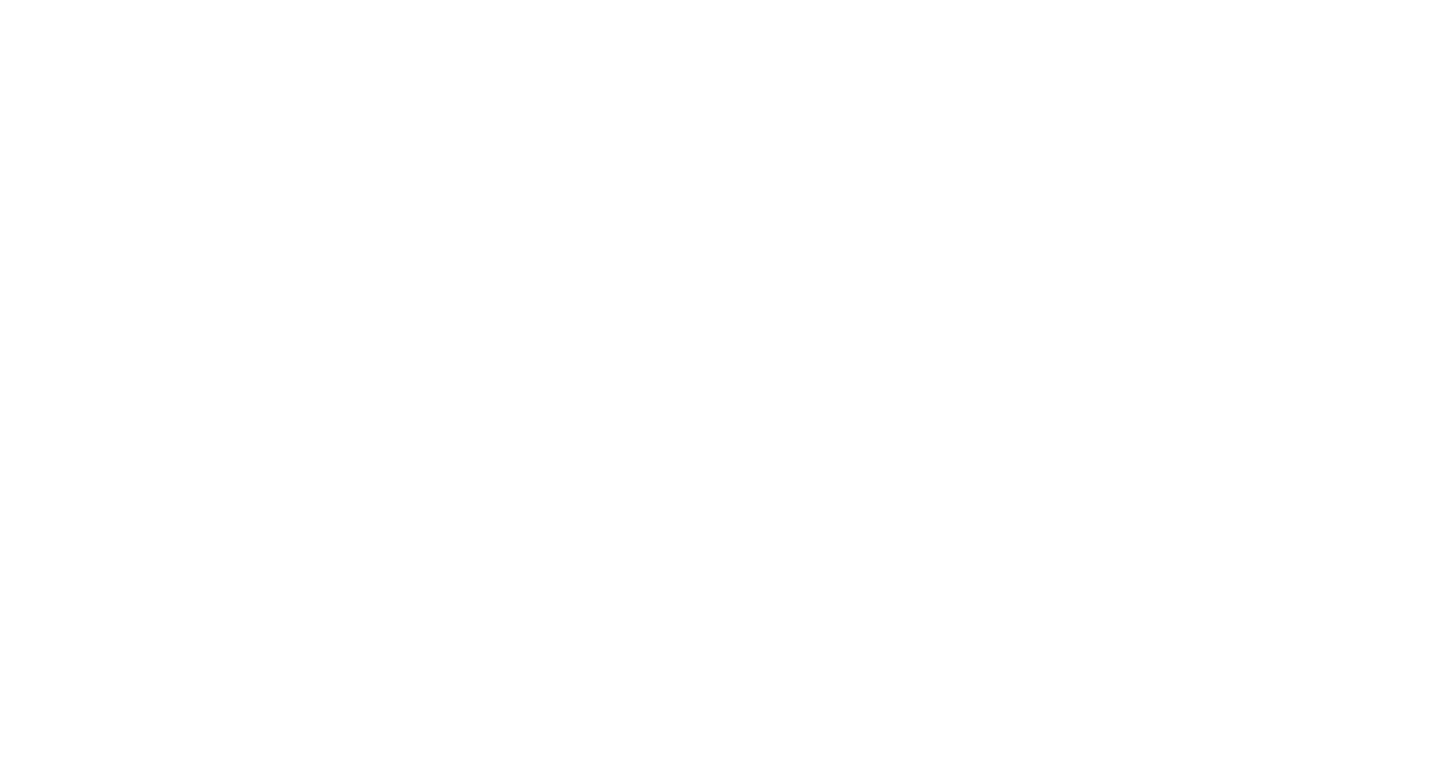 scroll, scrollTop: 0, scrollLeft: 0, axis: both 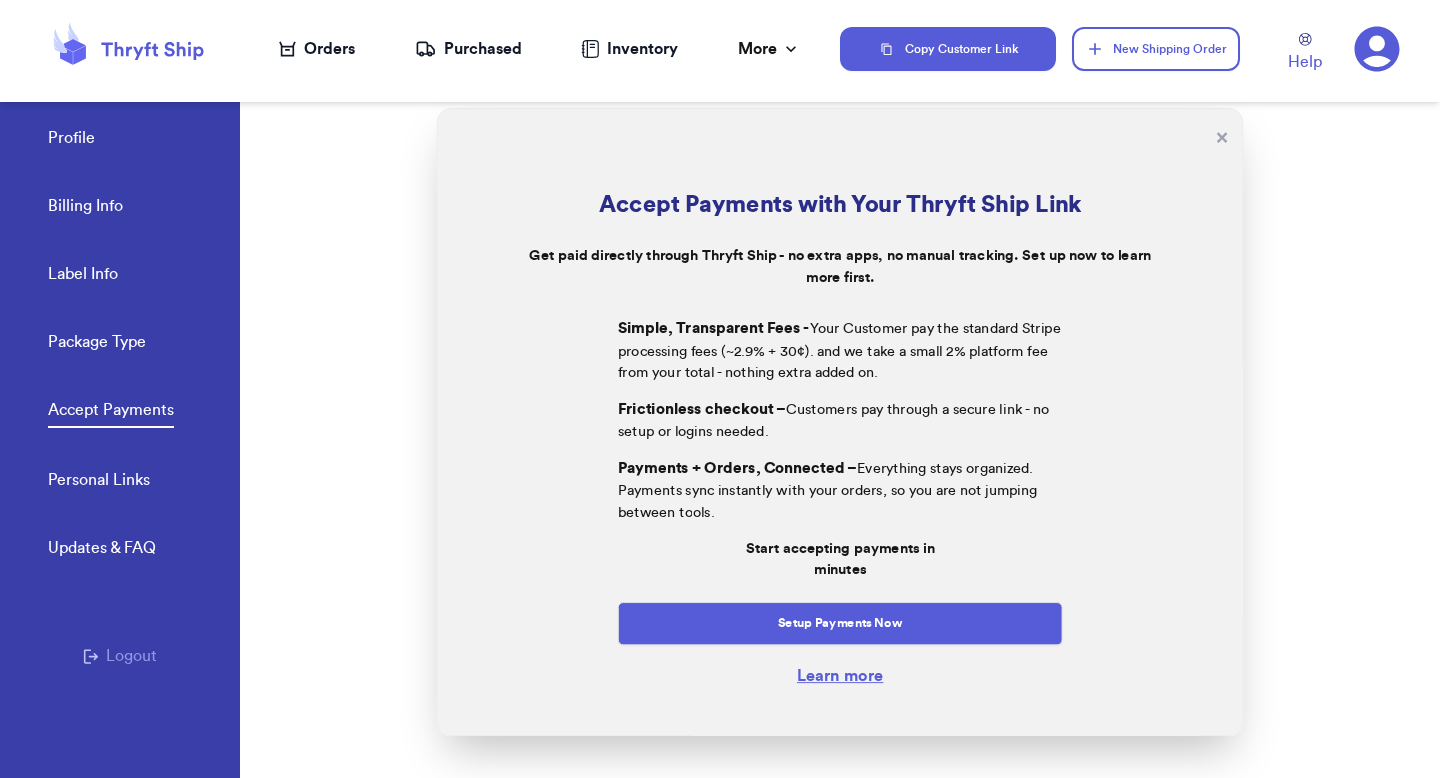 click on "Orders" at bounding box center [317, 49] 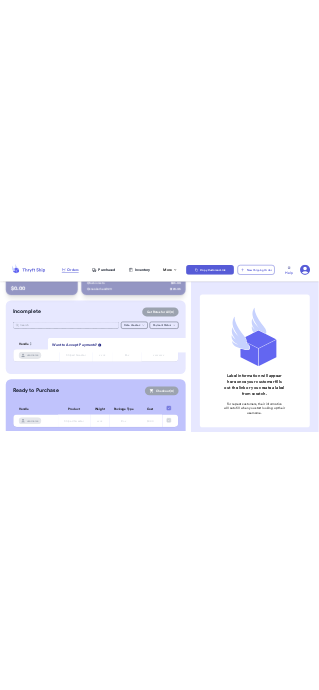 scroll, scrollTop: 85, scrollLeft: 0, axis: vertical 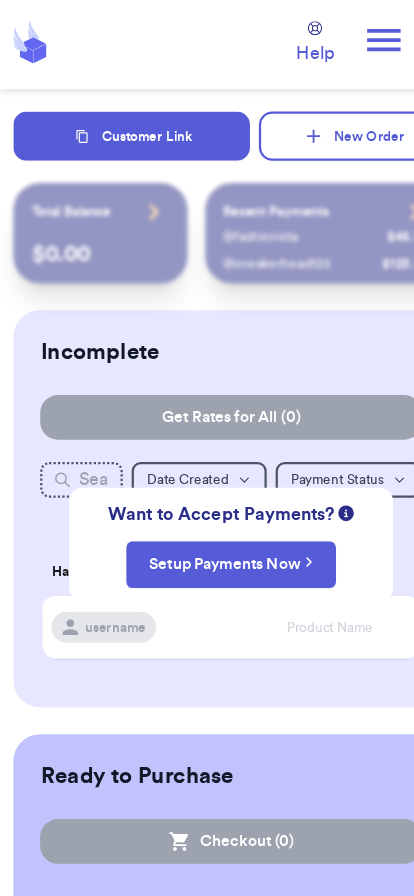 click on "username" at bounding box center [143, 562] 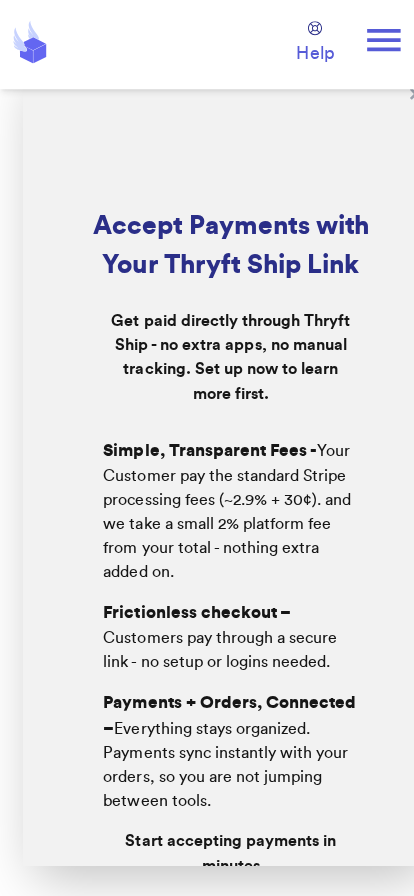 scroll, scrollTop: 220, scrollLeft: 0, axis: vertical 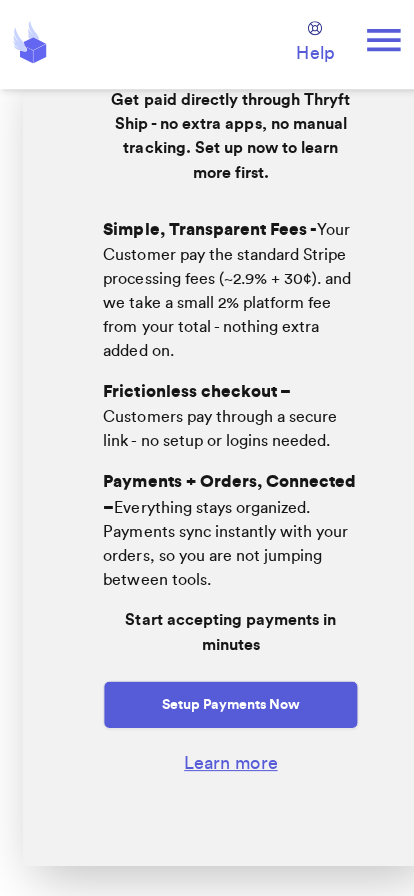 click on "Setup Payments Now" at bounding box center [207, 631] 